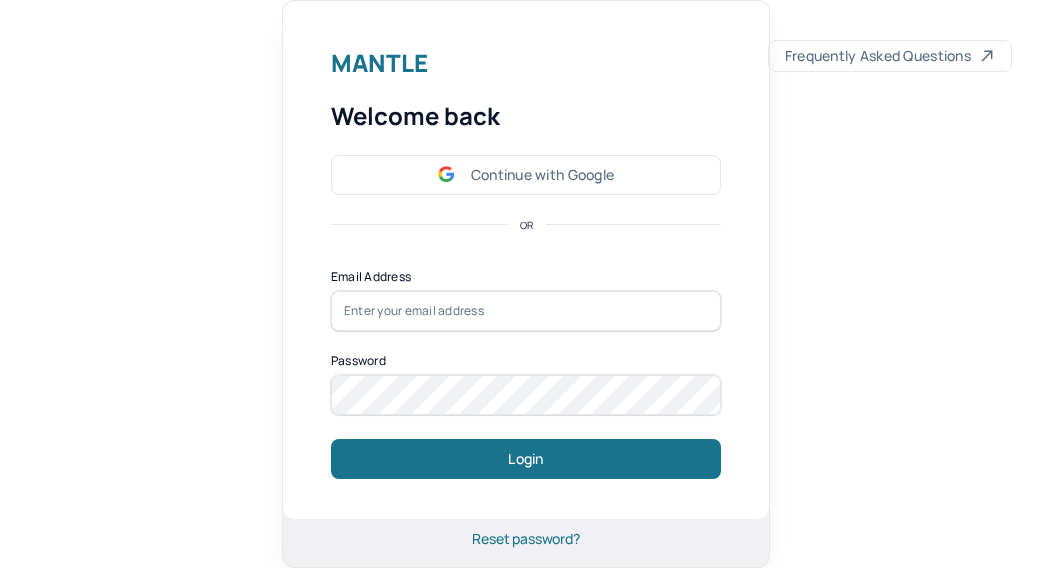 scroll, scrollTop: 0, scrollLeft: 0, axis: both 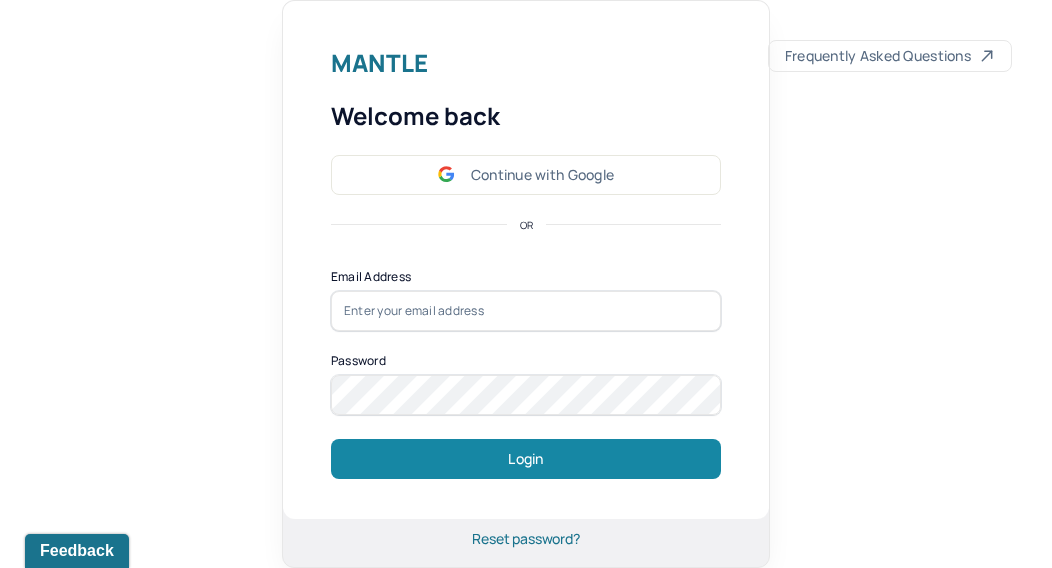 type on "[EMAIL]" 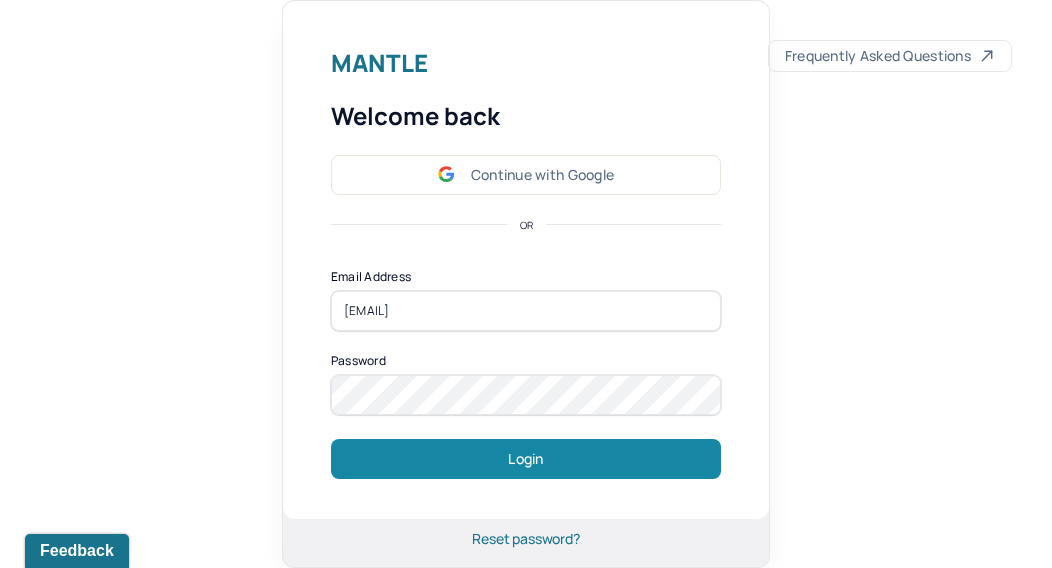 click on "Login" at bounding box center [526, 459] 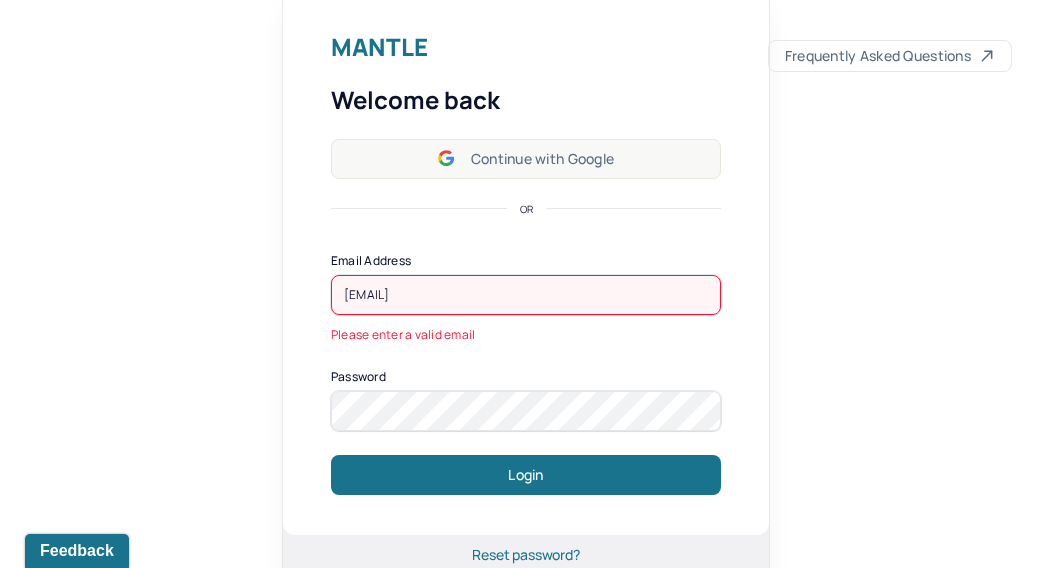 click on "Continue with Google" at bounding box center [526, 159] 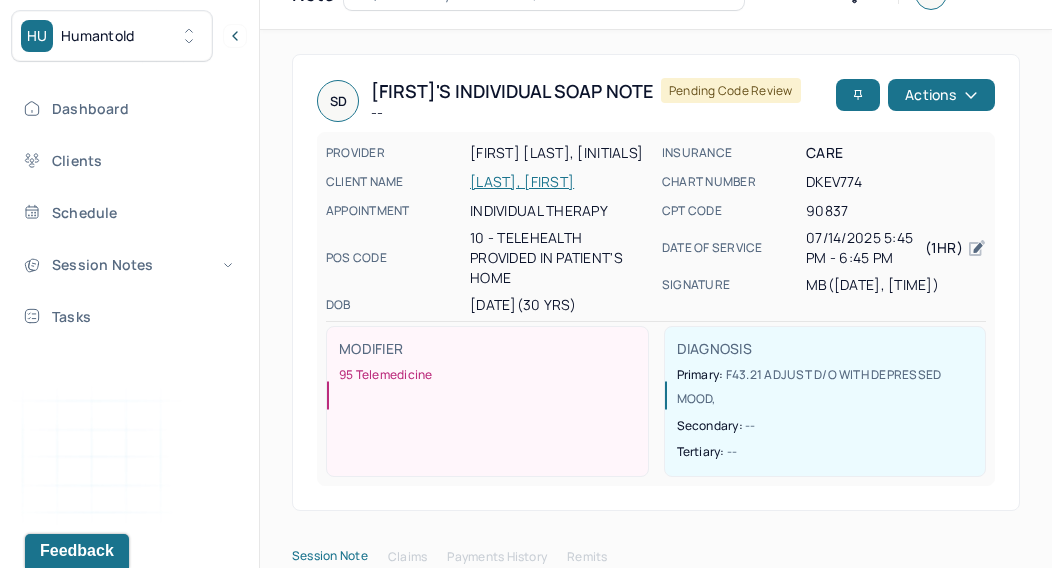 scroll, scrollTop: 43, scrollLeft: 0, axis: vertical 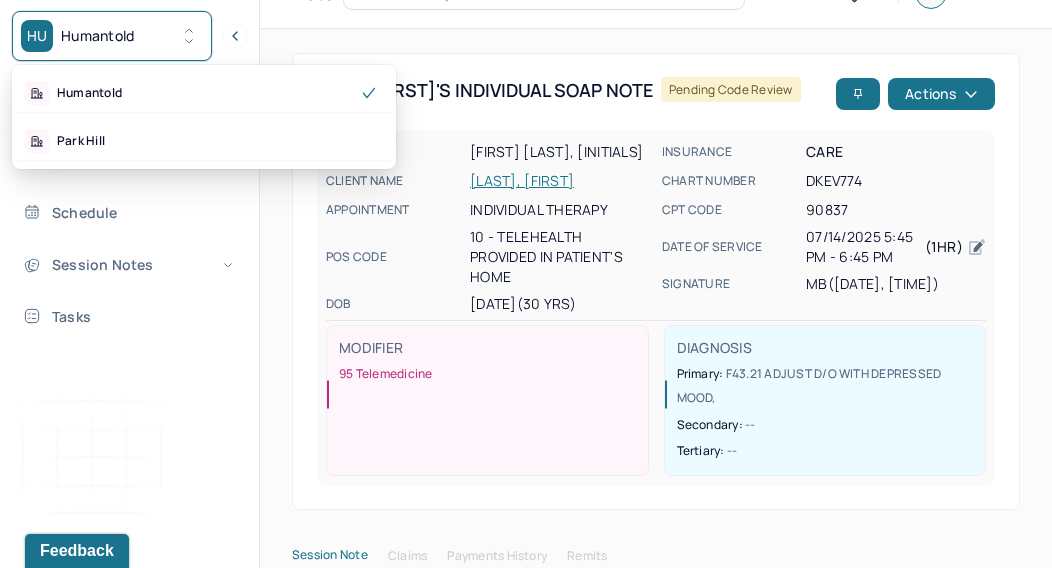 click on "HU Humantold" at bounding box center (112, 36) 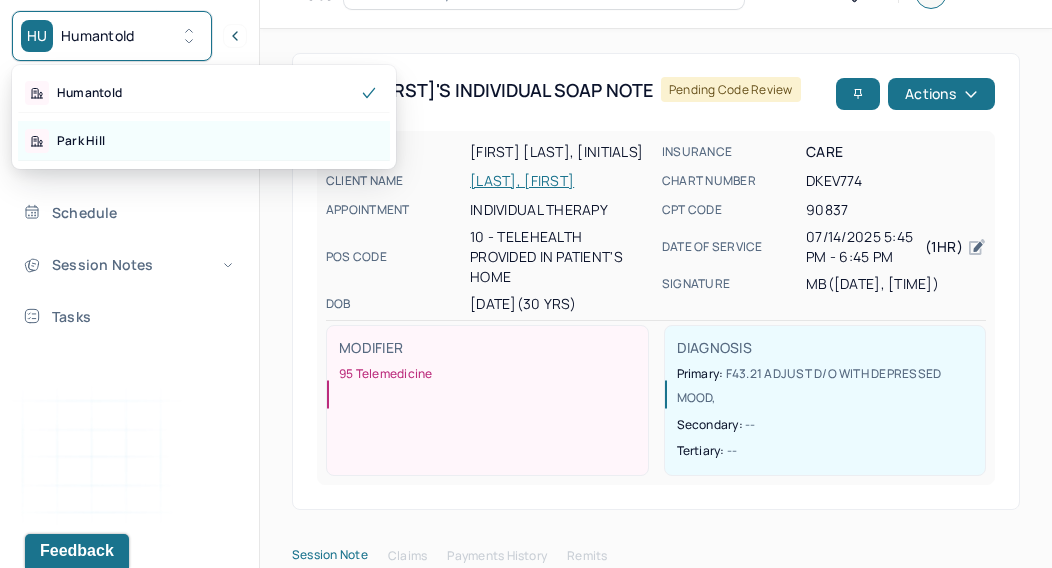 click on "Park Hill" at bounding box center (204, 141) 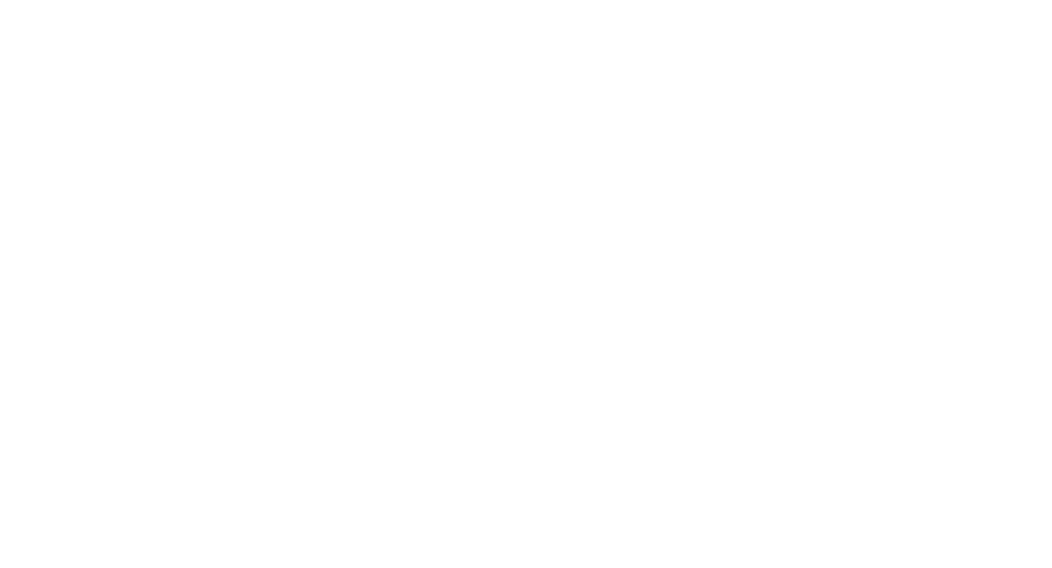 scroll, scrollTop: 0, scrollLeft: 0, axis: both 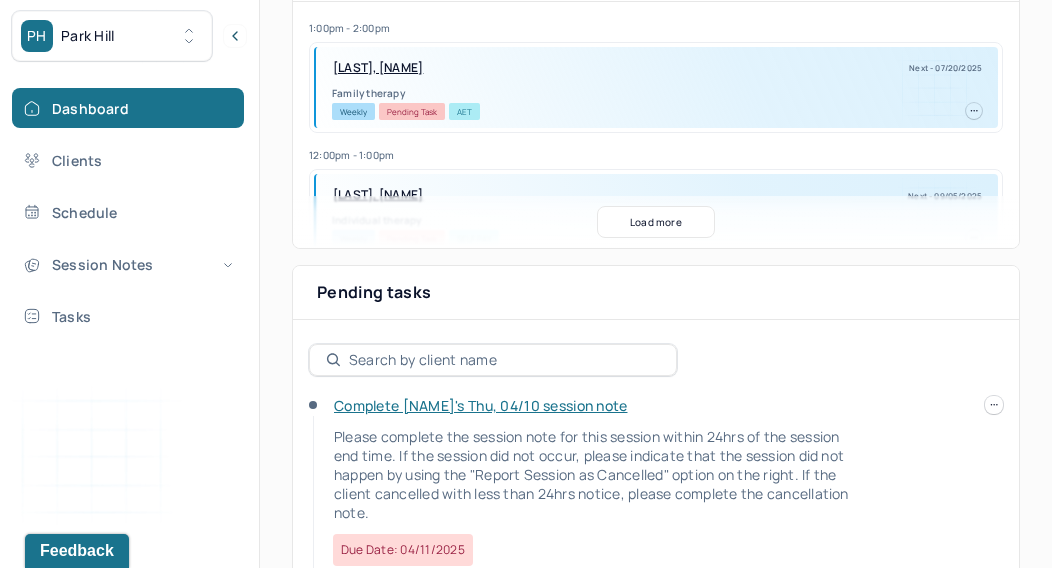 click on "Load more" at bounding box center [656, 222] 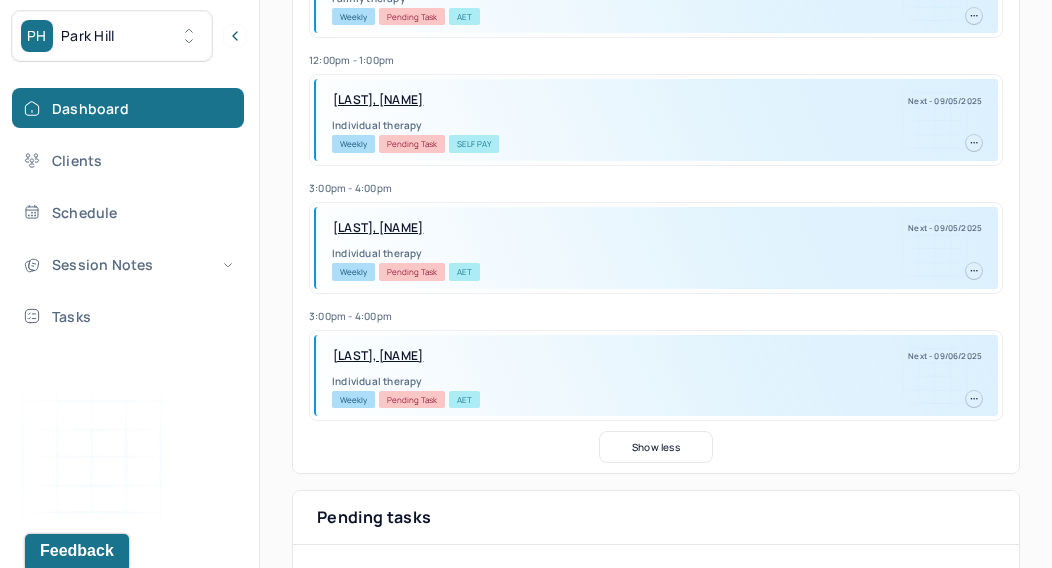 scroll, scrollTop: 570, scrollLeft: 0, axis: vertical 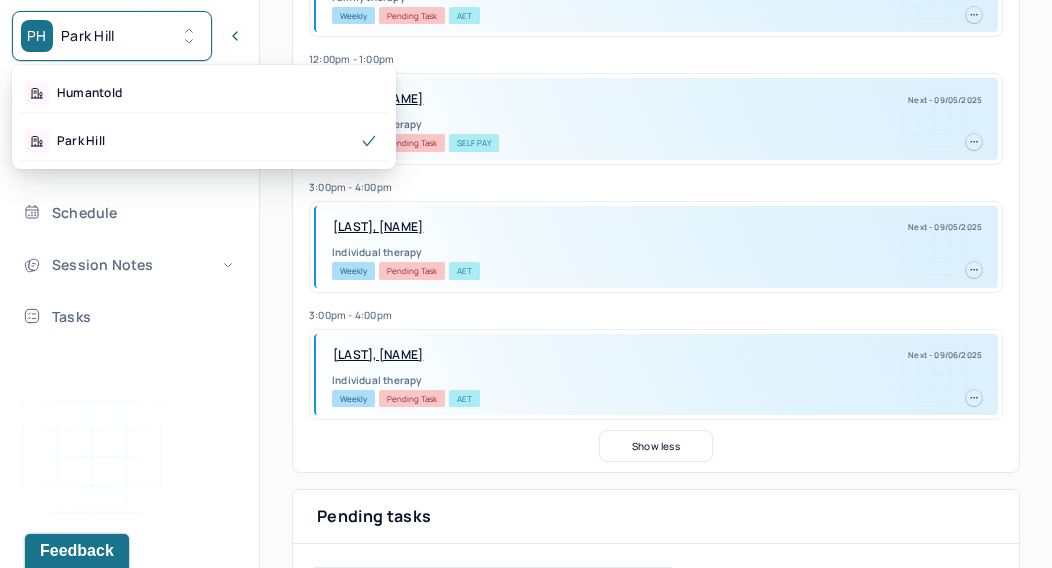 click on "PH Park Hill" at bounding box center [112, 36] 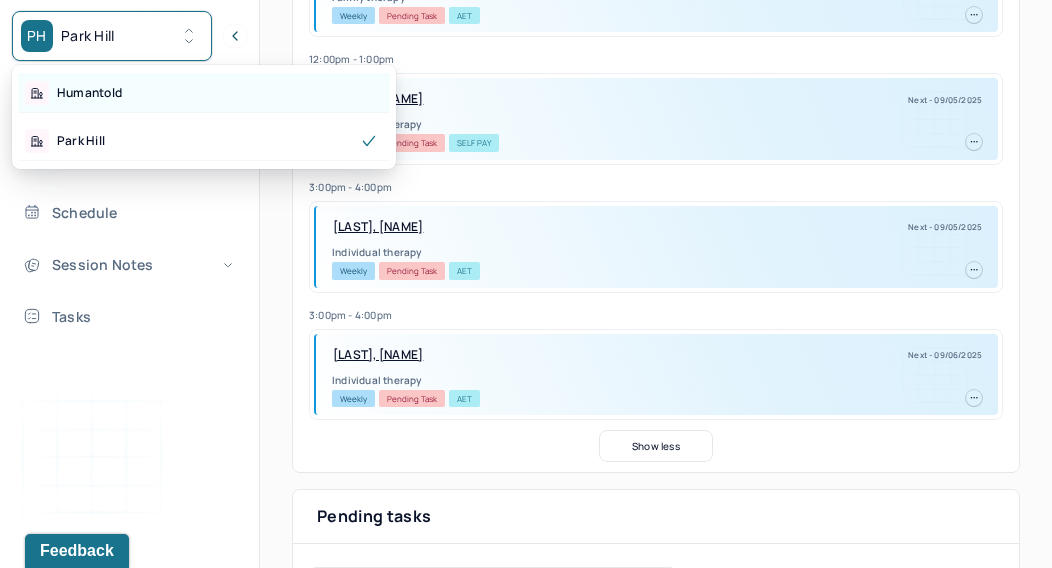 click on "Humantold" at bounding box center [204, 93] 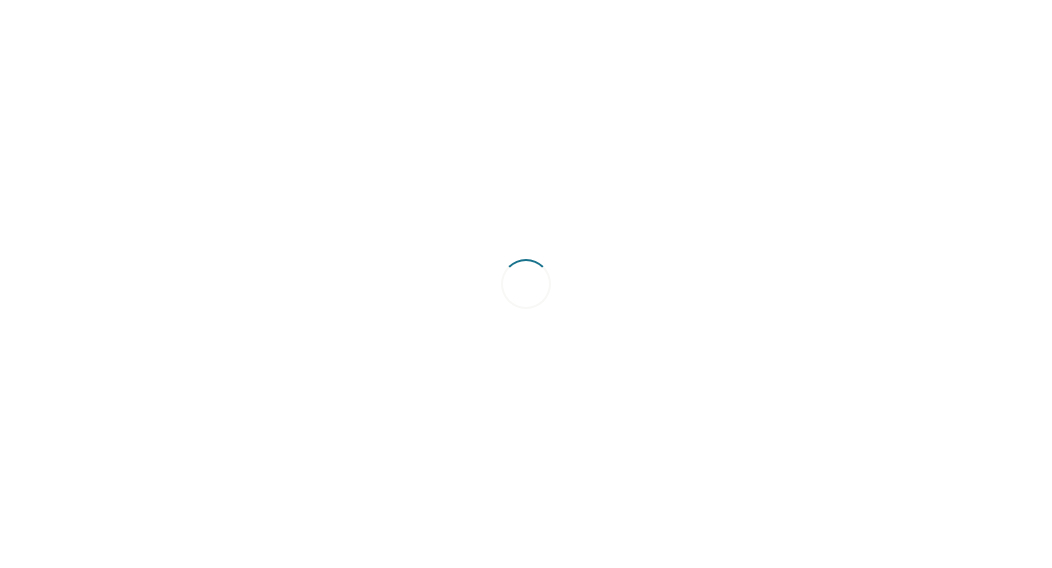 scroll, scrollTop: 0, scrollLeft: 0, axis: both 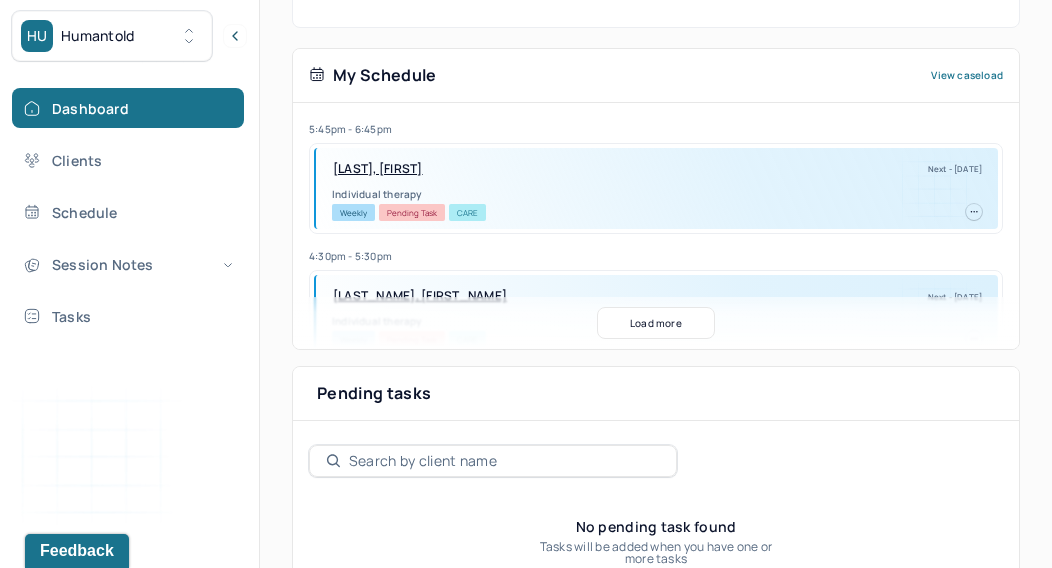 click on "Load more" at bounding box center [656, 323] 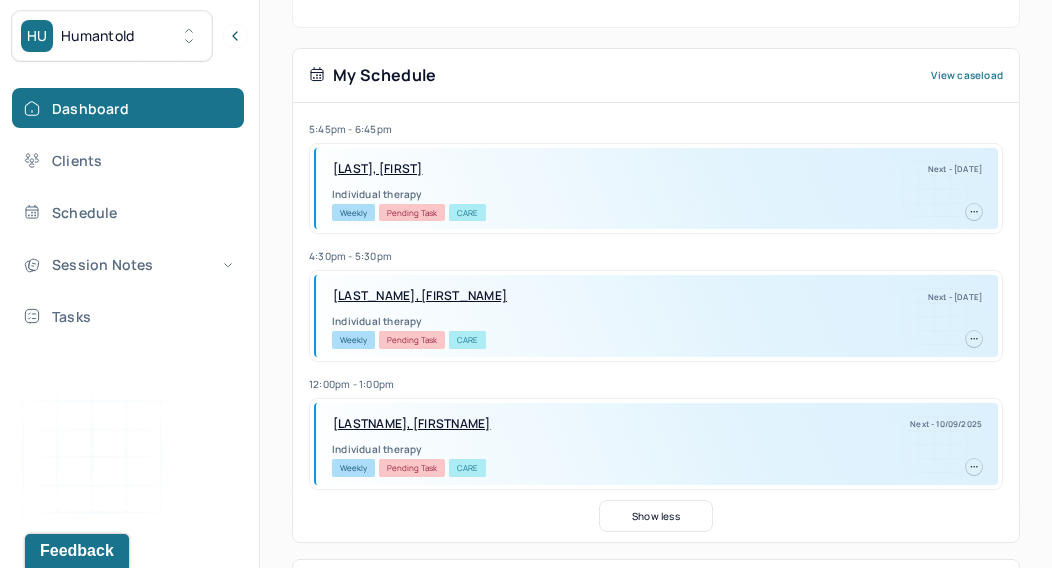 click on "[LAST_NAME], [FIRST_NAME]" at bounding box center [420, 296] 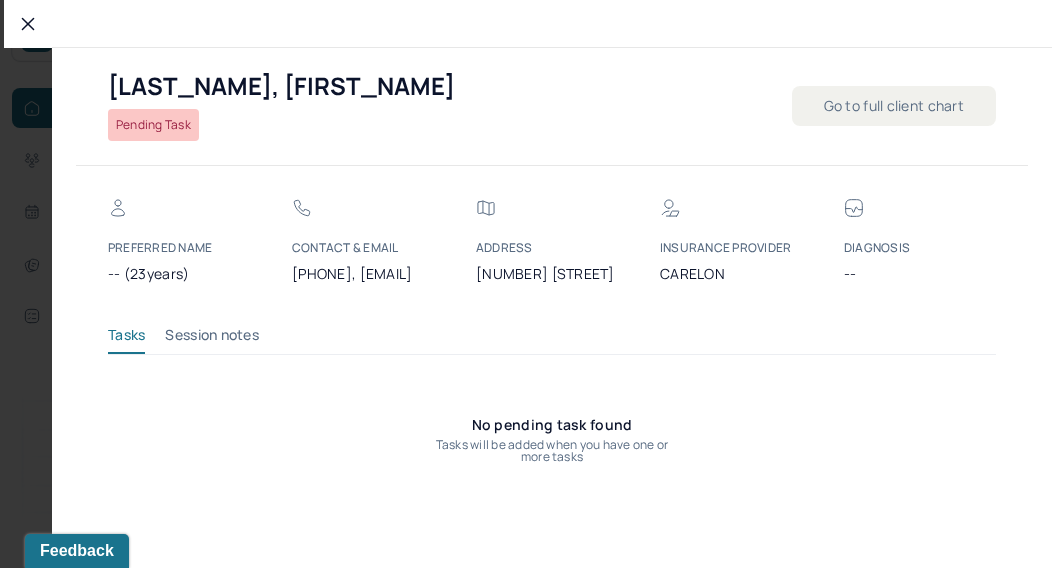 click on "PARKER, ZEN Pending Task Go to full client chart PREFERRED NAME -- (23years) CONTACT & EMAIL [PHONE], [EMAIL] Address [ADDRESS] INSURANCE PROVIDER CARELON DIAGNOSIS --   Tasks     Session notes   No pending task found Tasks will be added when you have one or more tasks" at bounding box center (552, 265) 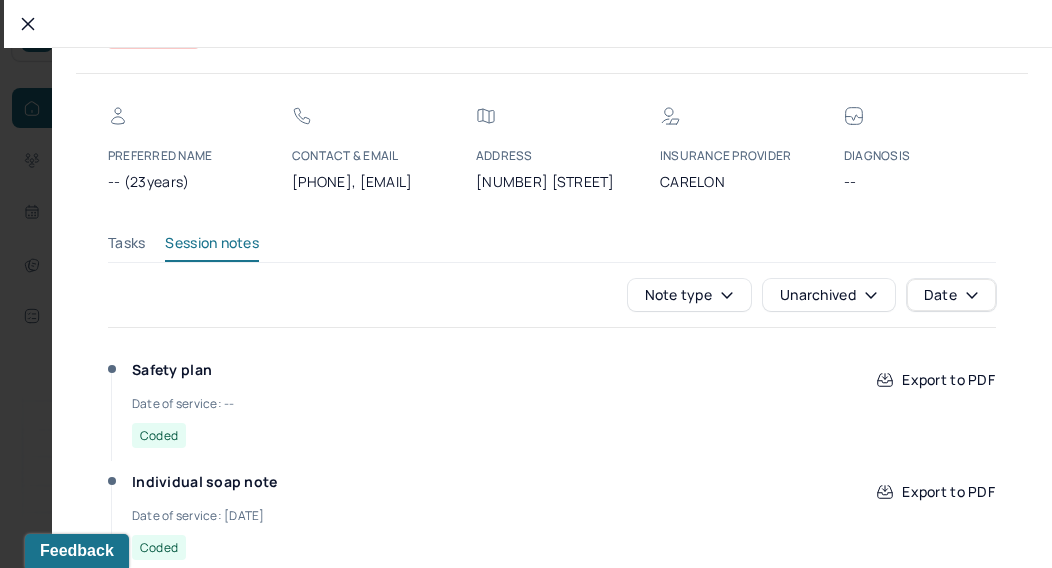 scroll, scrollTop: 118, scrollLeft: 0, axis: vertical 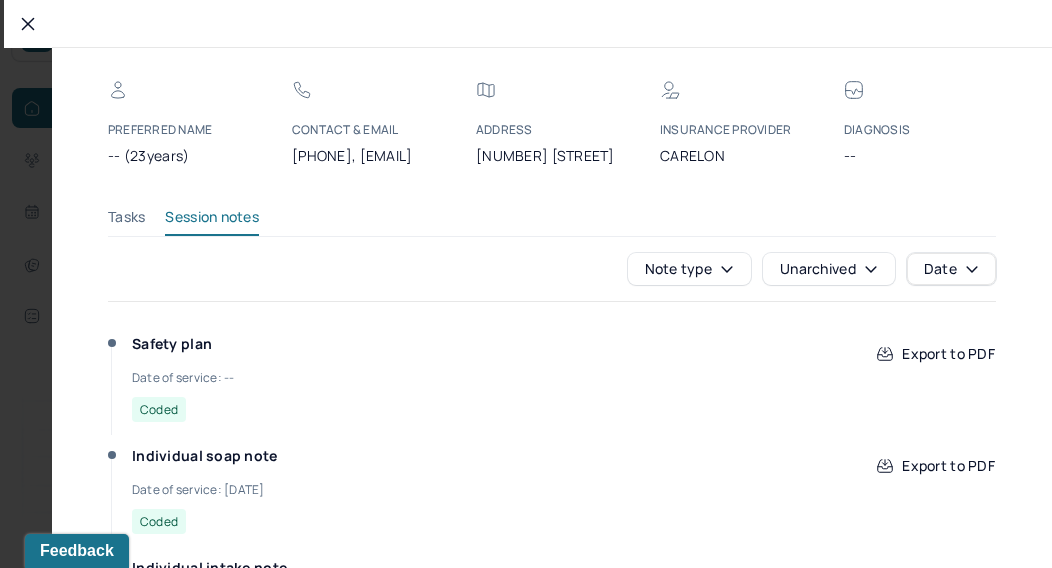 click on "Note type" at bounding box center [690, 269] 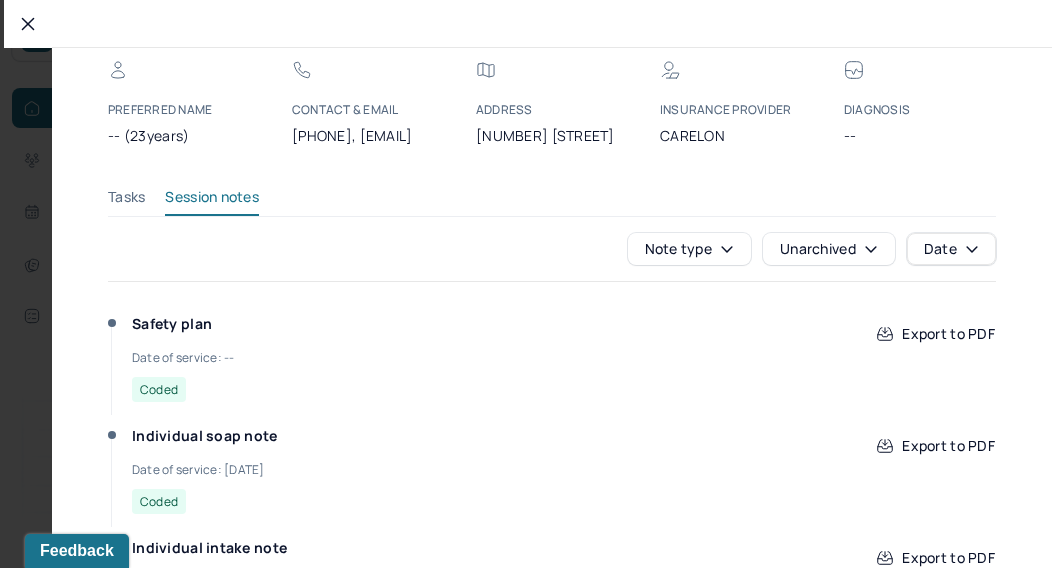scroll, scrollTop: 105, scrollLeft: 0, axis: vertical 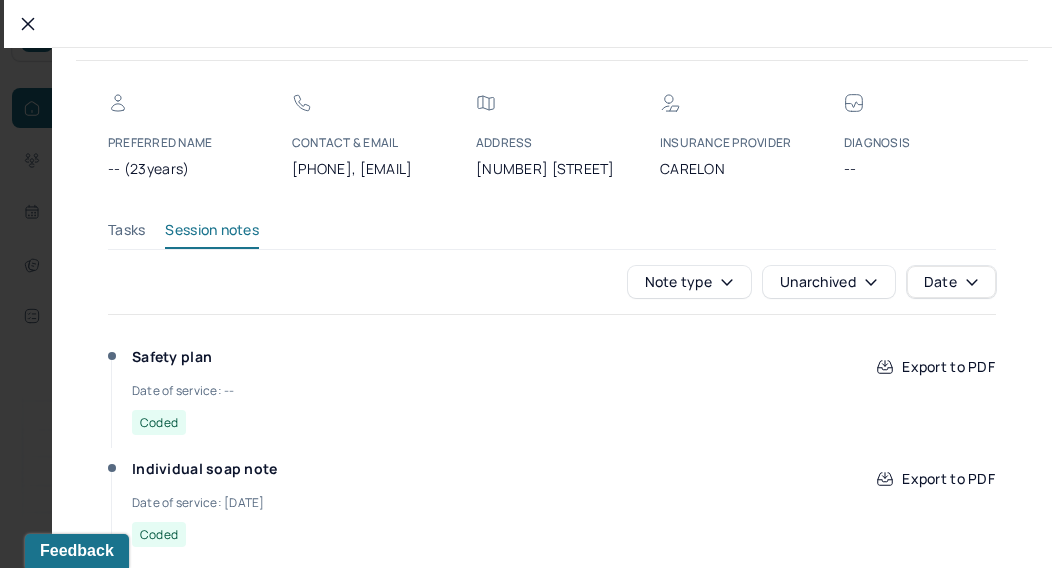 click on "PARKER, ZEN Pending Task Go to full client chart PREFERRED NAME -- (23years) CONTACT & EMAIL (607) 434-6321, zenlavin059@gmail.com Address 6506 Vosburgh Road INSURANCE PROVIDER CARELON DIAGNOSIS -- Tasks Session notes Note type Unarchived Date Safety plan Date of service: -- Coded Export to PDF Individual soap note Date of service: 07/09/2025 Coded Export to PDF Individual intake note Date of service: 07/02/2025 Coded Export to PDF Individual intake note Date of service: 06/23/2025 Coded Export to PDF" at bounding box center (552, 369) 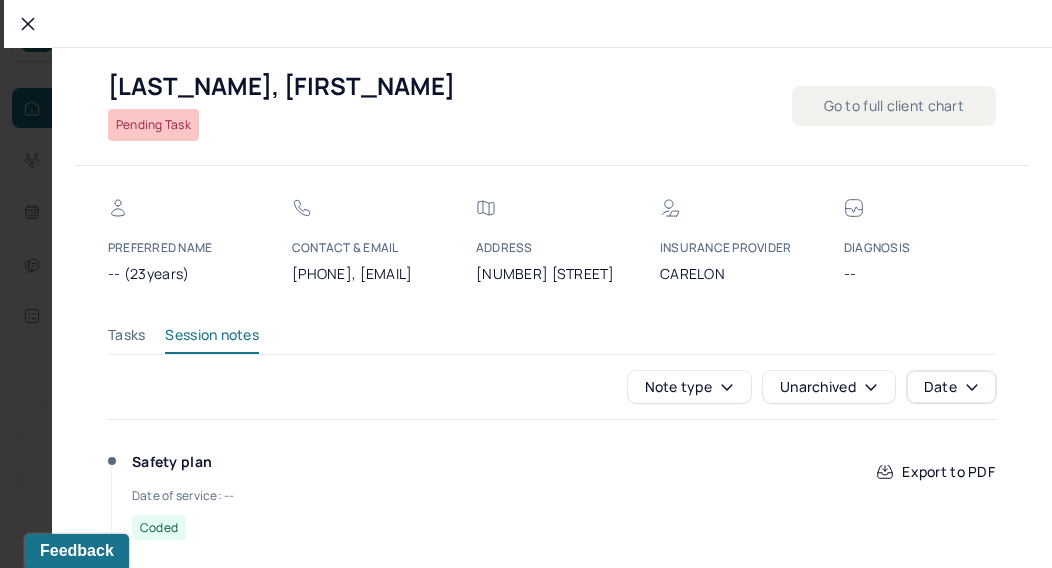 click on "Go to full client chart" at bounding box center (894, 106) 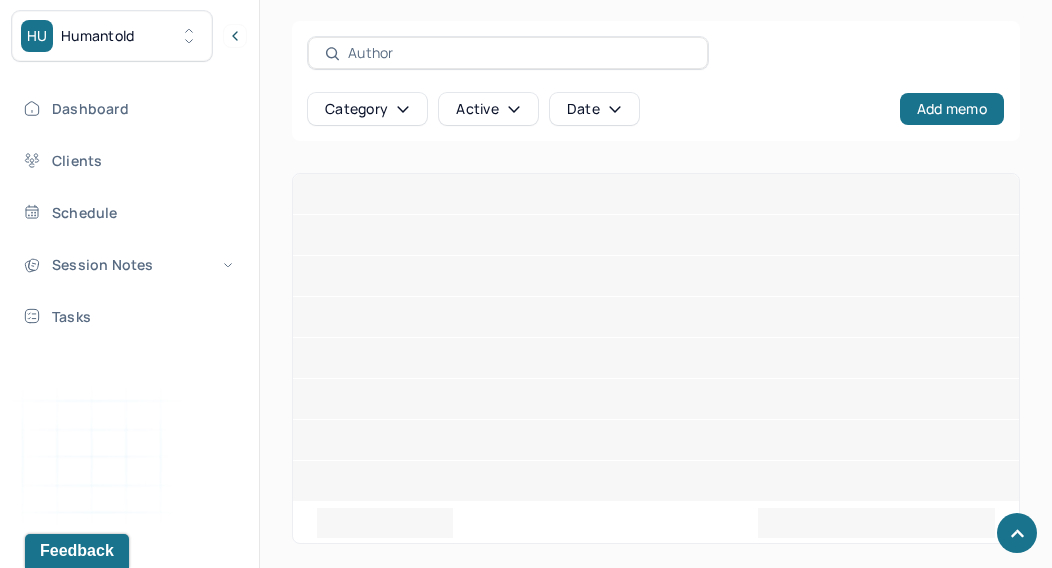 scroll, scrollTop: 813, scrollLeft: 0, axis: vertical 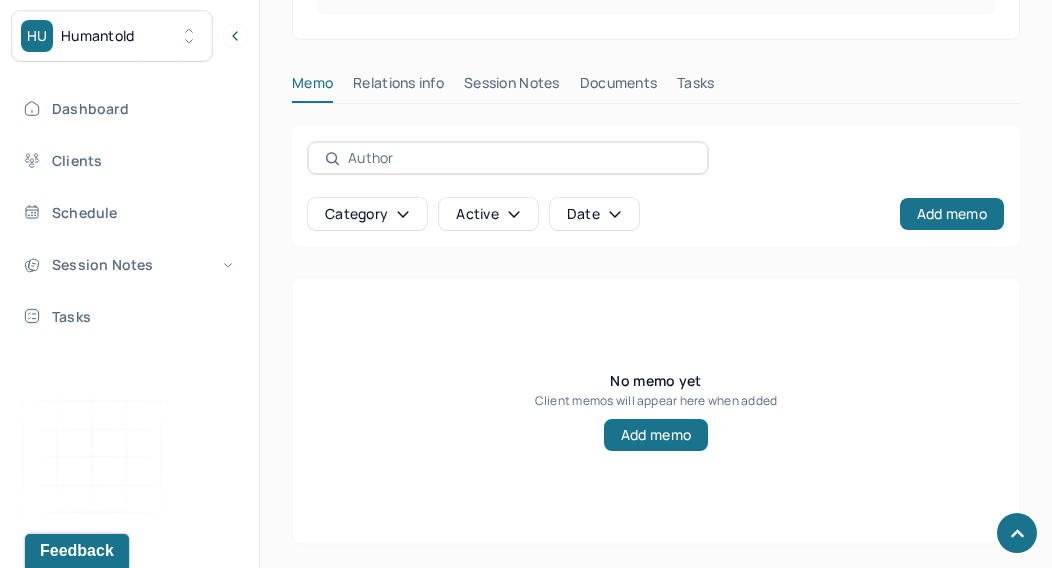 click on "Session Notes" at bounding box center [512, 87] 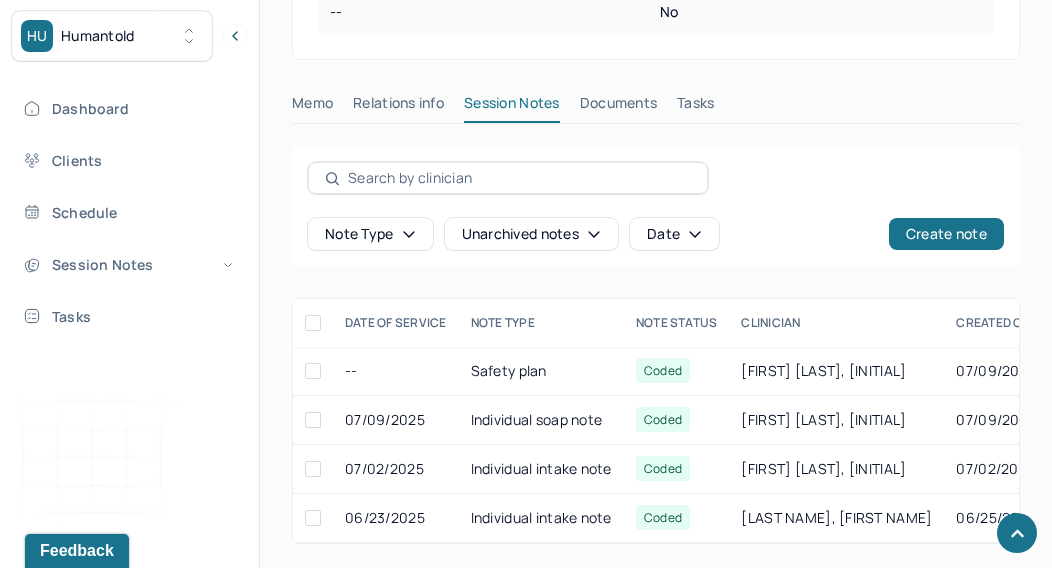 scroll, scrollTop: 793, scrollLeft: 0, axis: vertical 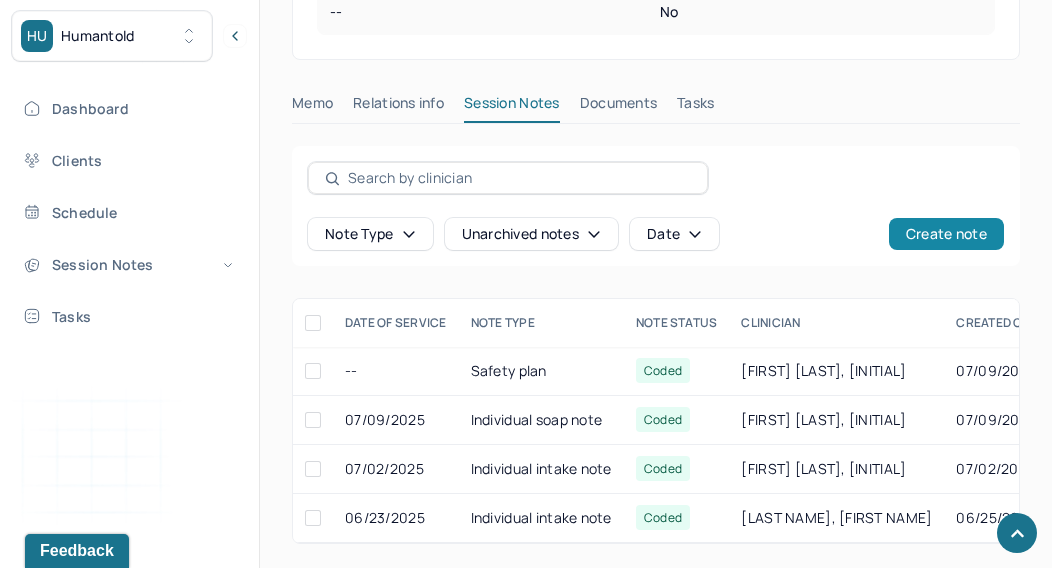 click on "Create note" at bounding box center [946, 234] 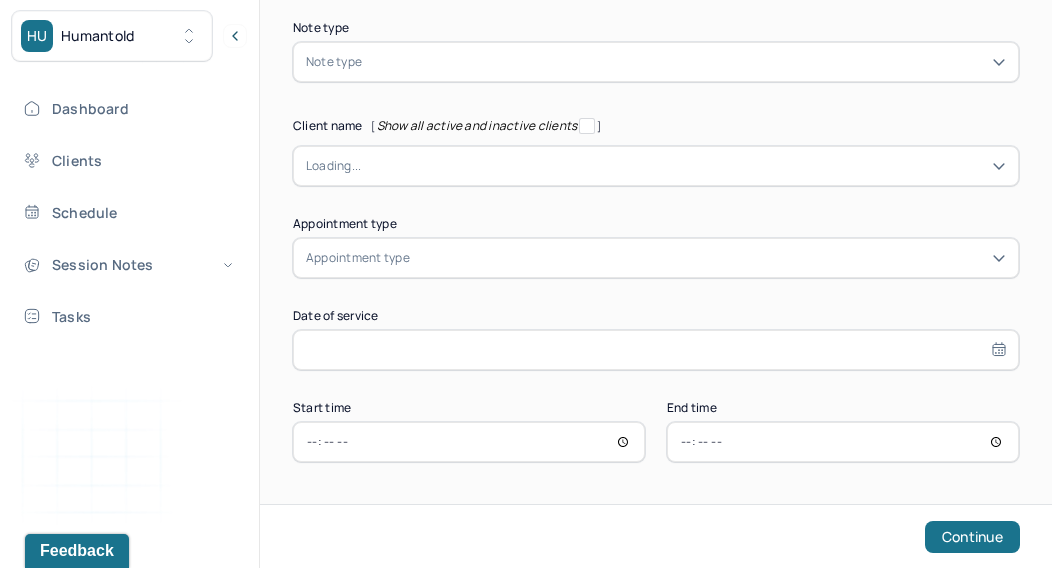 scroll, scrollTop: 197, scrollLeft: 0, axis: vertical 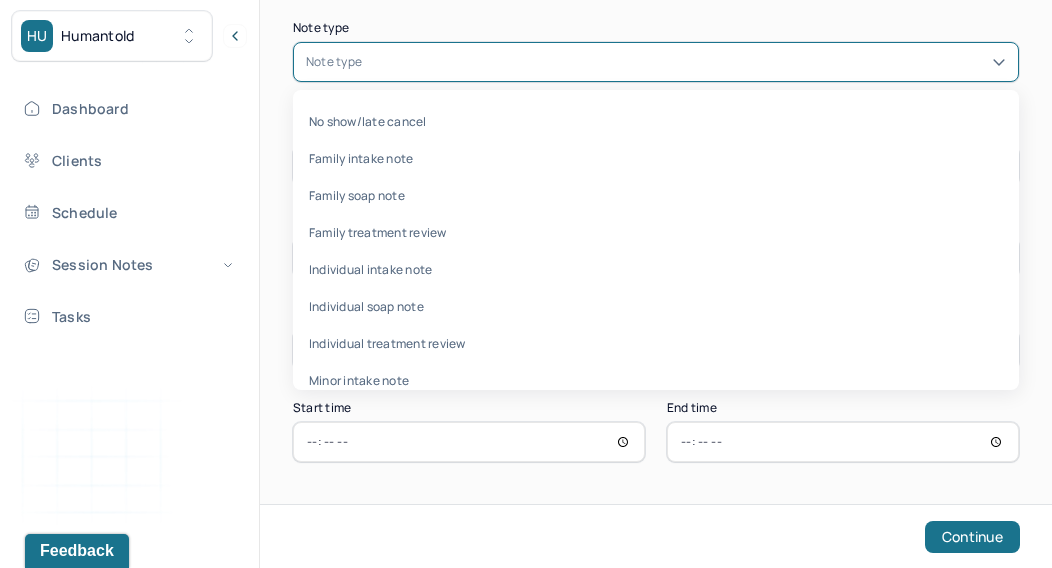 click at bounding box center (686, 62) 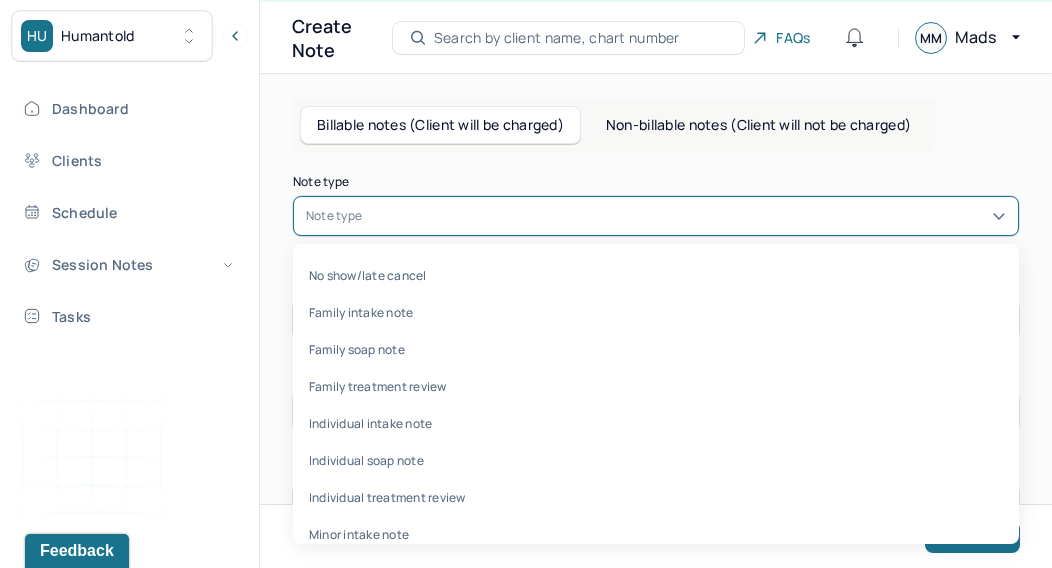 scroll, scrollTop: 43, scrollLeft: 0, axis: vertical 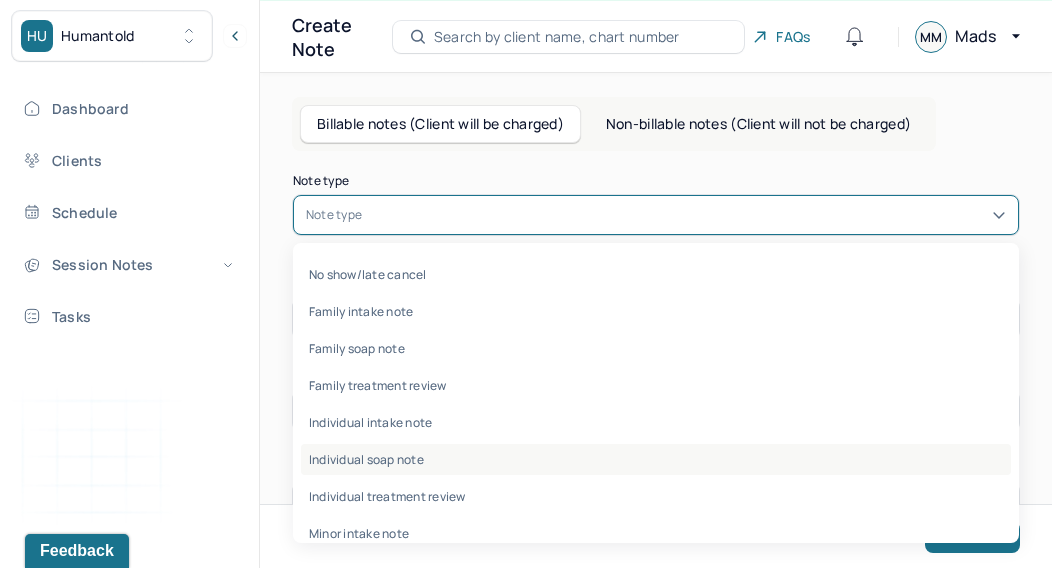 click on "Individual soap note" at bounding box center [656, 459] 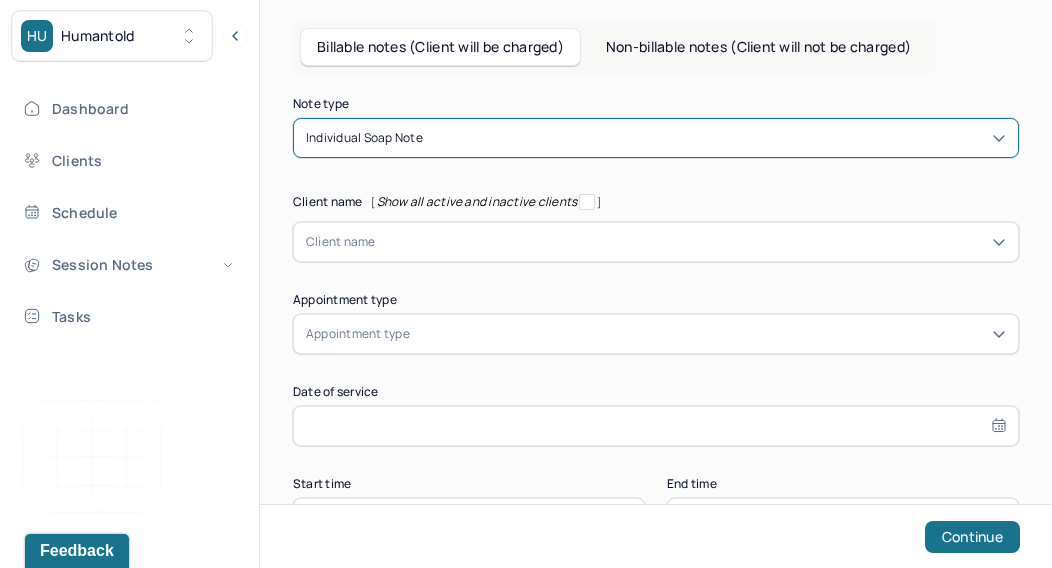 click on "Client name" at bounding box center [656, 242] 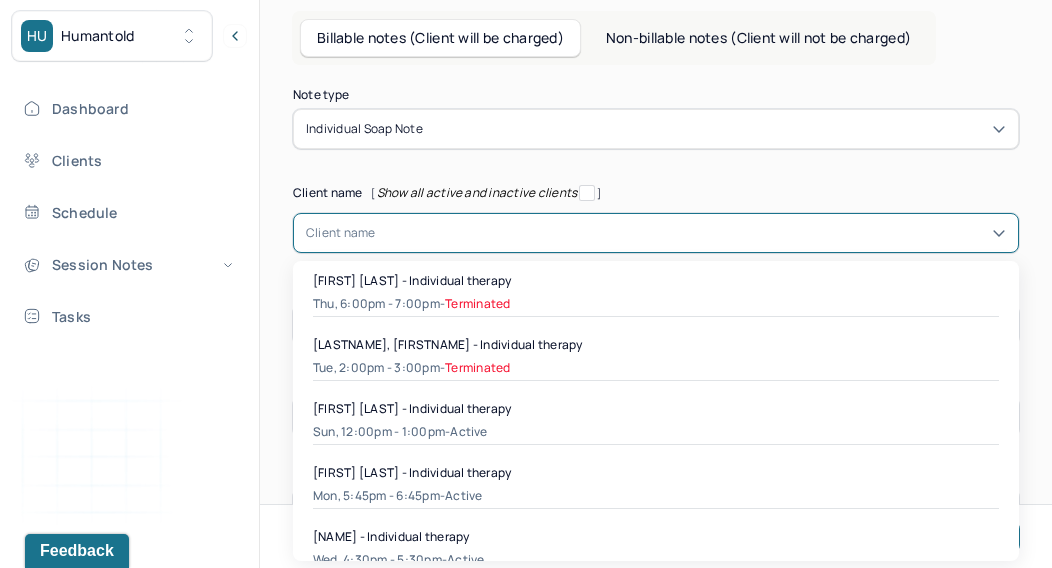 scroll, scrollTop: 131, scrollLeft: 0, axis: vertical 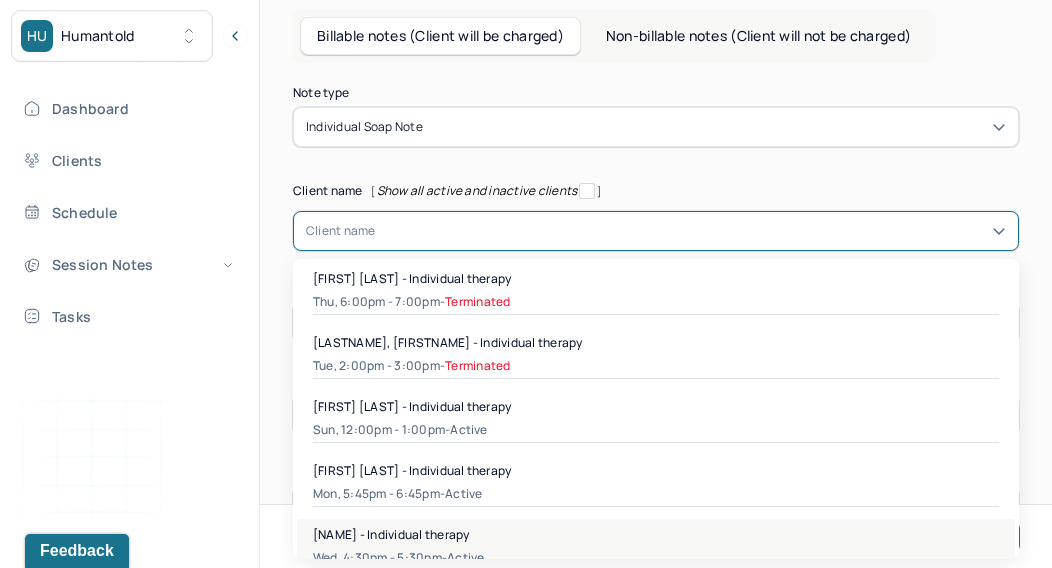 click on "[NAME] - Individual therapy" at bounding box center [656, 534] 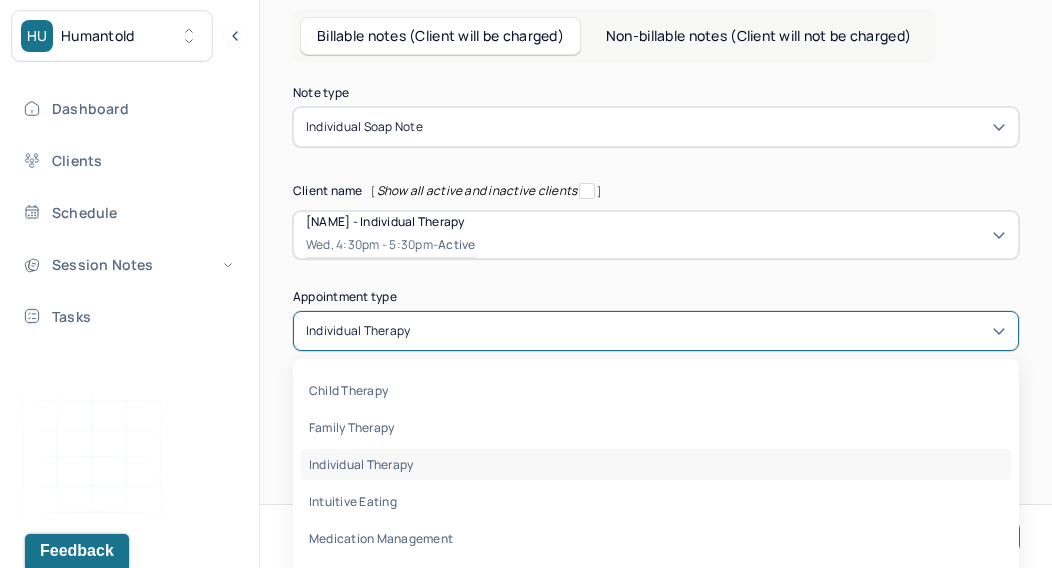 click at bounding box center (710, 331) 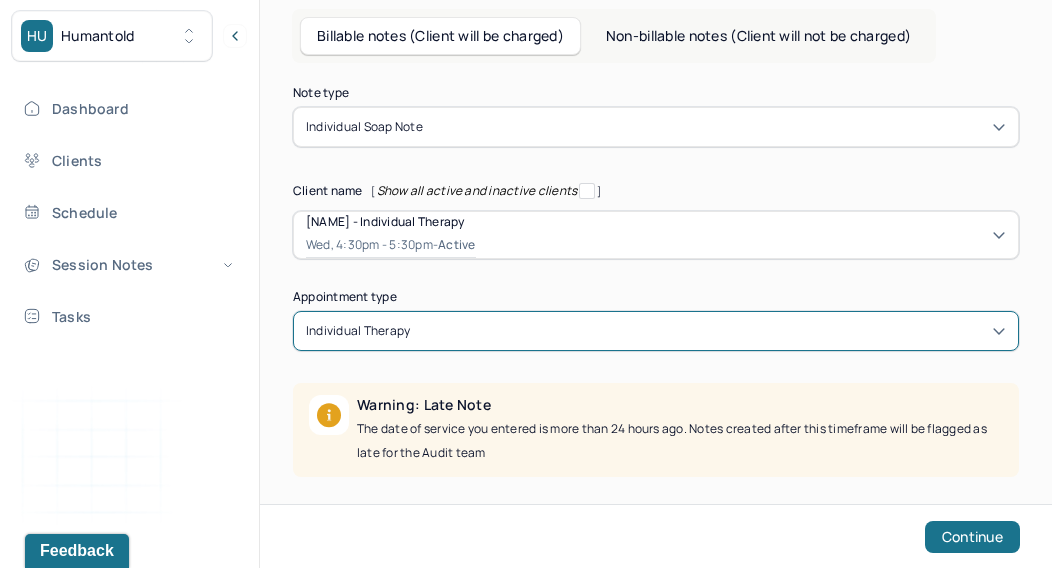 click at bounding box center [710, 331] 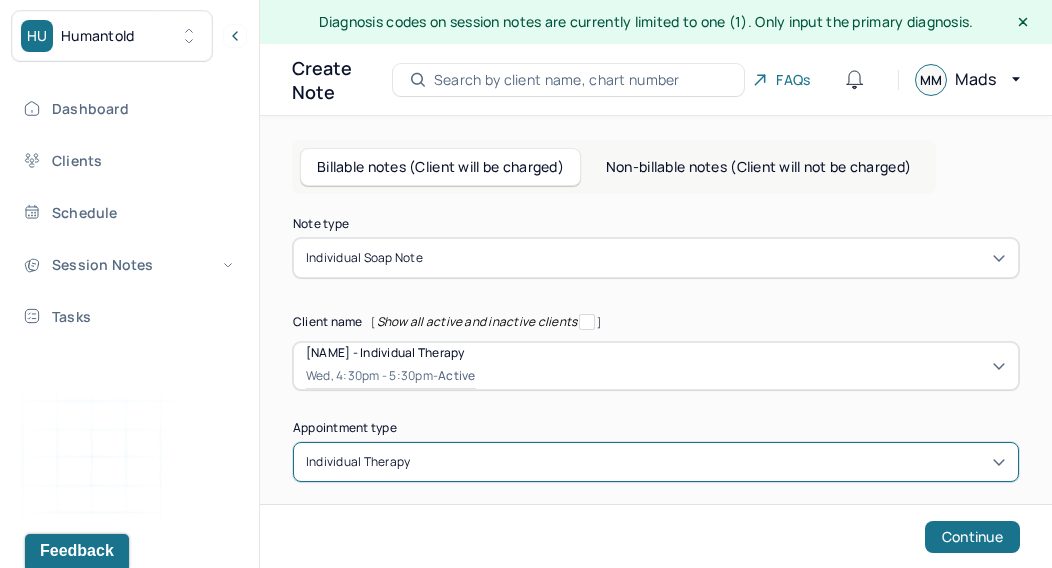 scroll, scrollTop: 7, scrollLeft: 0, axis: vertical 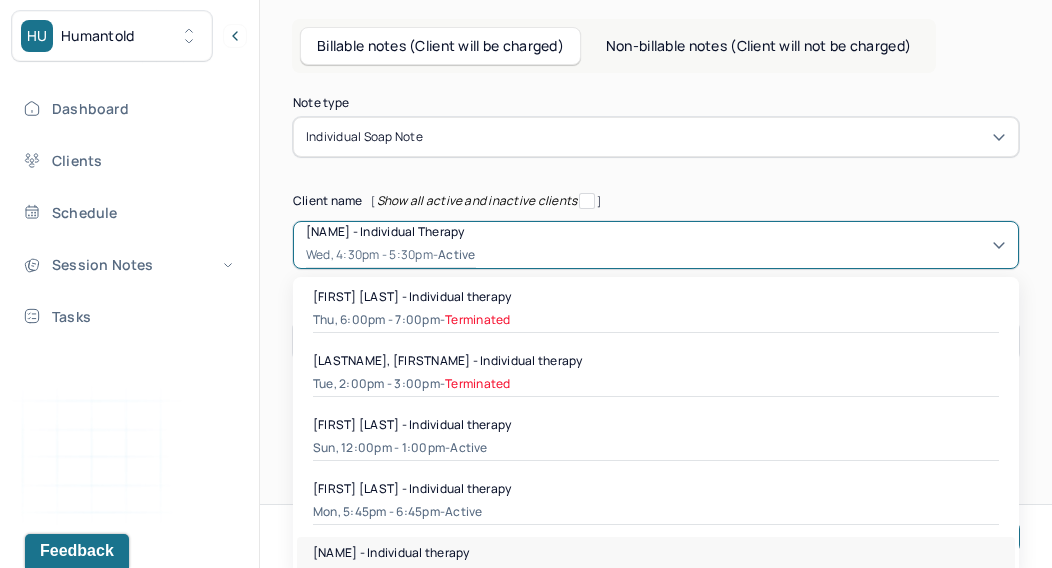 click on "[object Object], 2 of 5. 5 results available. Use Up and Down to choose options, press Enter to select the currently focused option, press Escape to exit the menu, press Tab to select the option and exit the menu. [PERSON] - Individual therapy Wed, 4:30pm - 5:30pm  -  active [PERSON] - Individual therapy Thu, 6:00pm - 7:00pm  -  Terminated [PERSON] - Individual therapy Tue, 2:00pm - 3:00pm  -  Terminated [PERSON] - Individual therapy Sun, 12:00pm - 1:00pm  -  active [PERSON] - Individual therapy Mon, 5:45pm - 6:45pm  -  active [PERSON] - Individual therapy Wed, 4:30pm - 5:30pm  -  active" at bounding box center [656, 245] 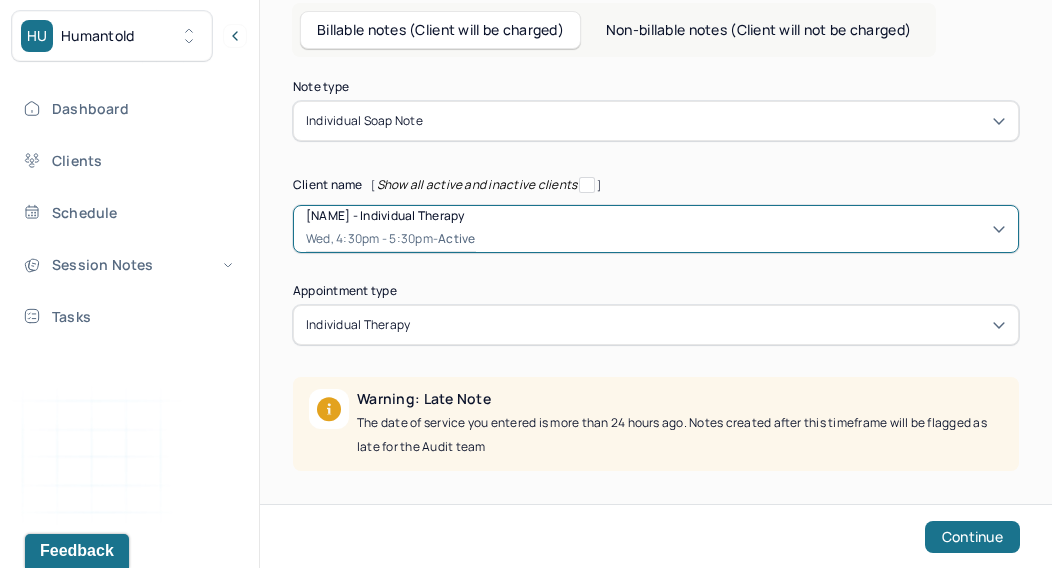 click at bounding box center [741, 229] 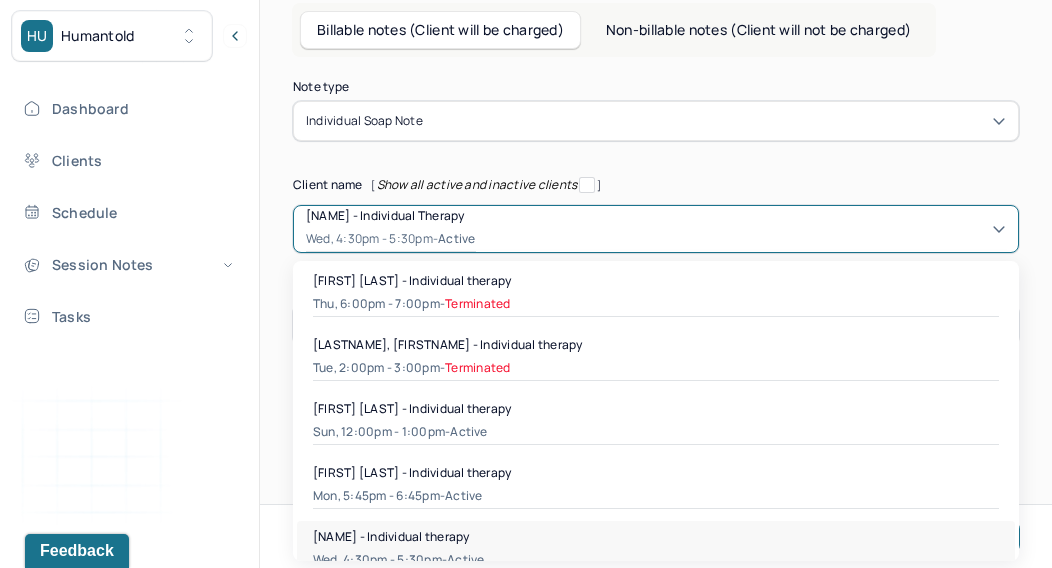 click 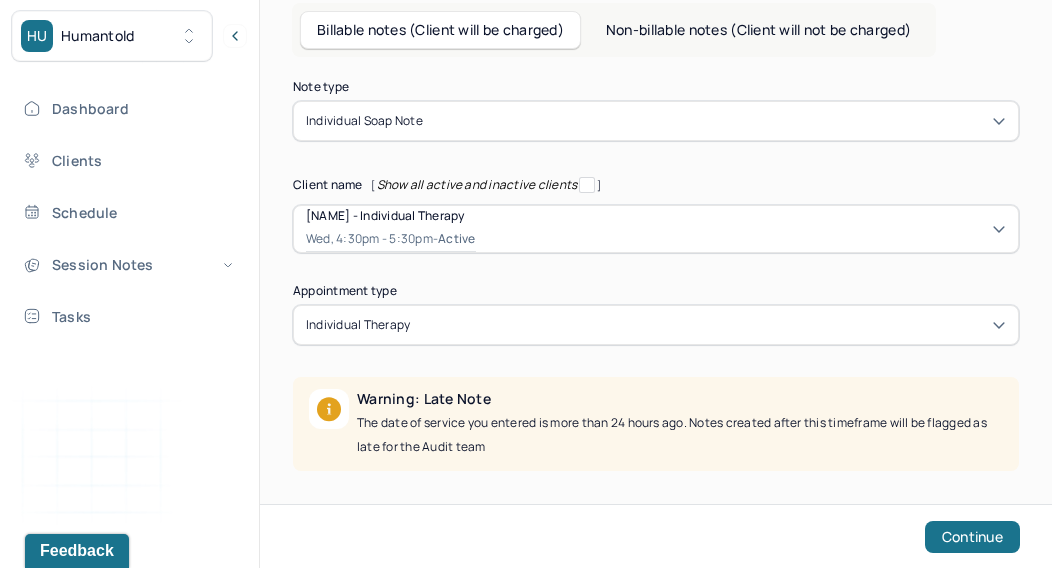 click on "Note type Individual soap note Client name [ Show all active and inactive clients ] Zen Parker - Individual therapy Wed, 4:30pm - 5:30pm - active Supervisee name Mads Madelaine Bukiet Appointment type individual therapy Warning: Late Note The date of service you entered is more than 24 hours ago. Notes created after this timeframe will be flagged as late for the Audit team Date of service Jul 9, 2025 This client already has a billable note for this date of service. Start time 16:30 End time 17:30 Continue" at bounding box center [656, 384] 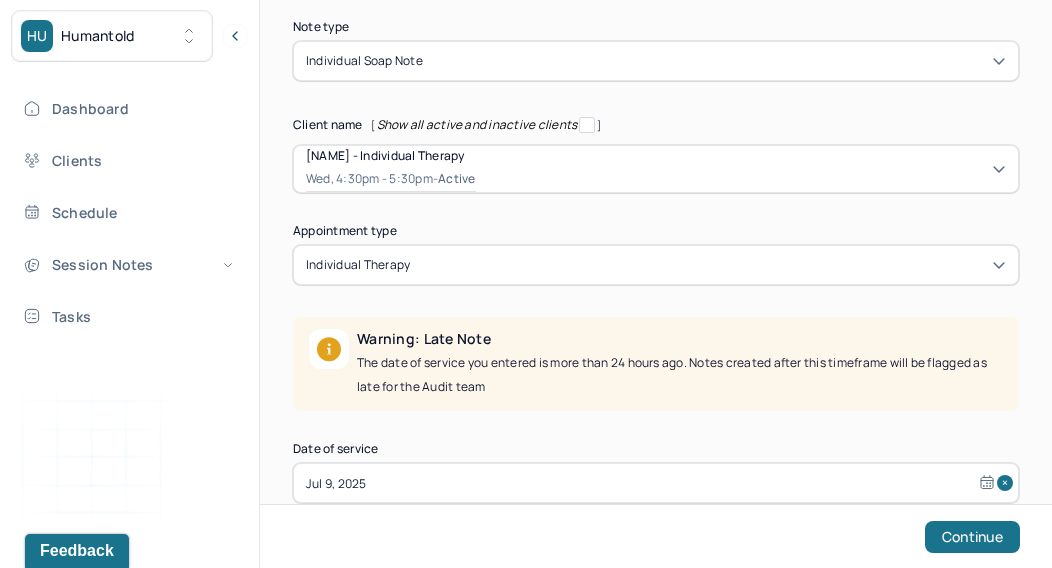 scroll, scrollTop: 254, scrollLeft: 0, axis: vertical 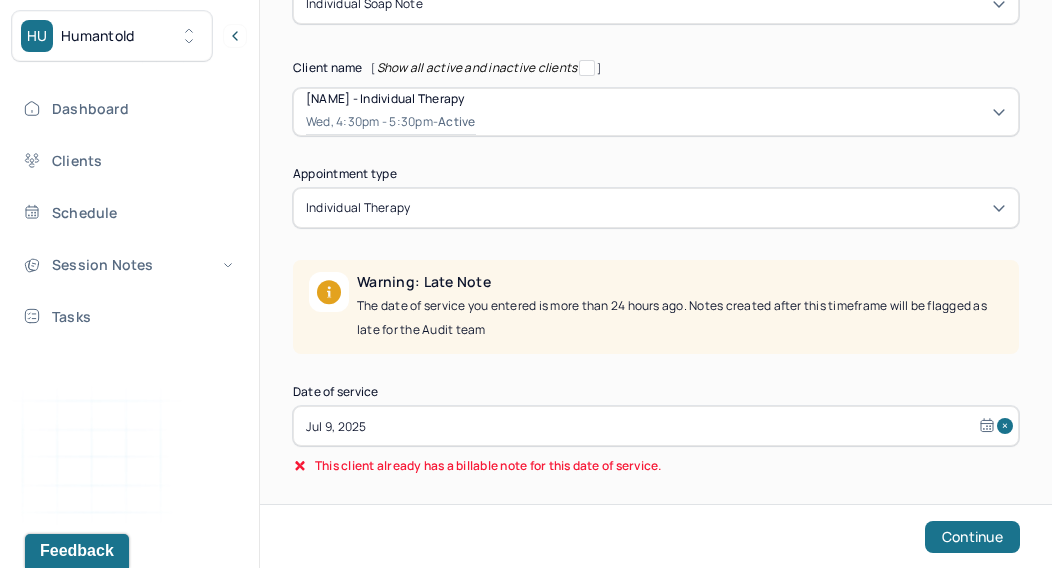 click 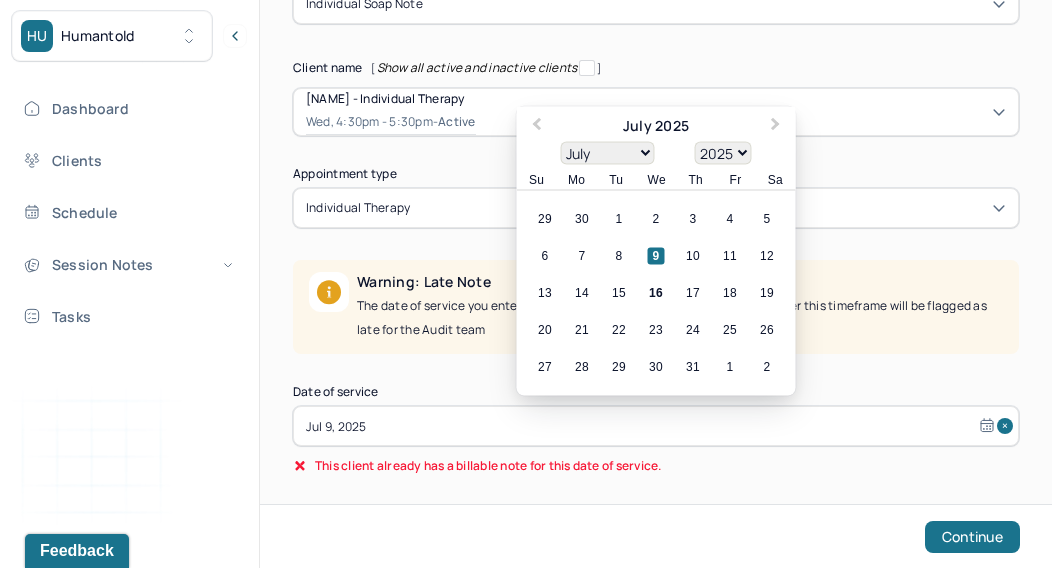click on "Jul 9, 2025" at bounding box center (656, 426) 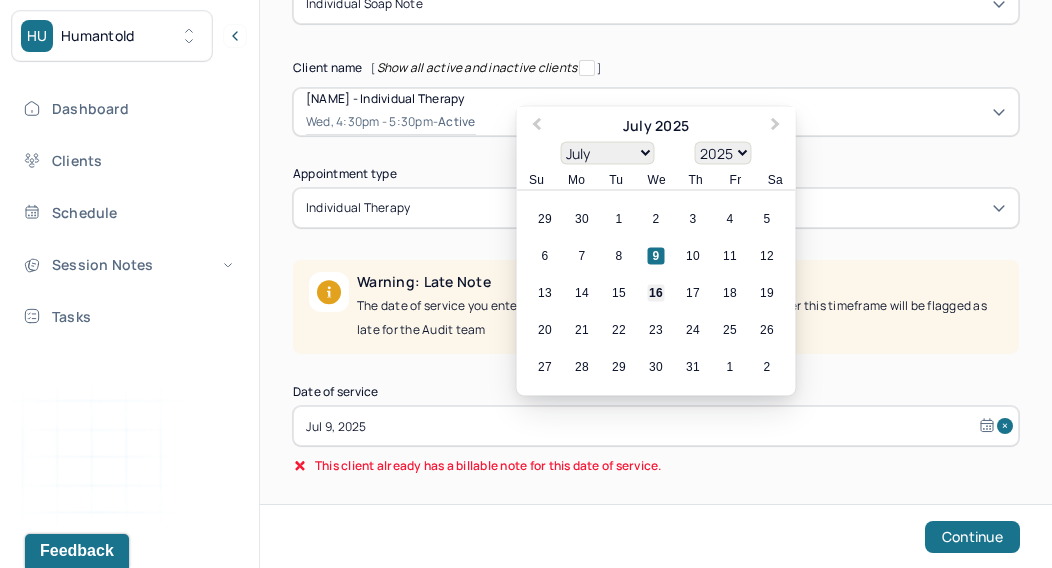 click on "16" at bounding box center [656, 293] 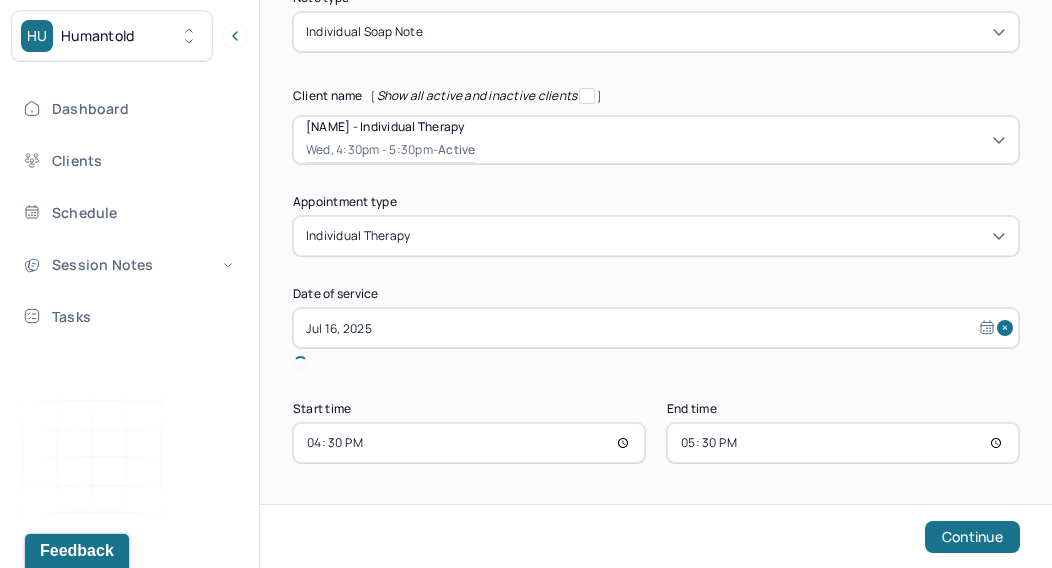scroll, scrollTop: 203, scrollLeft: 0, axis: vertical 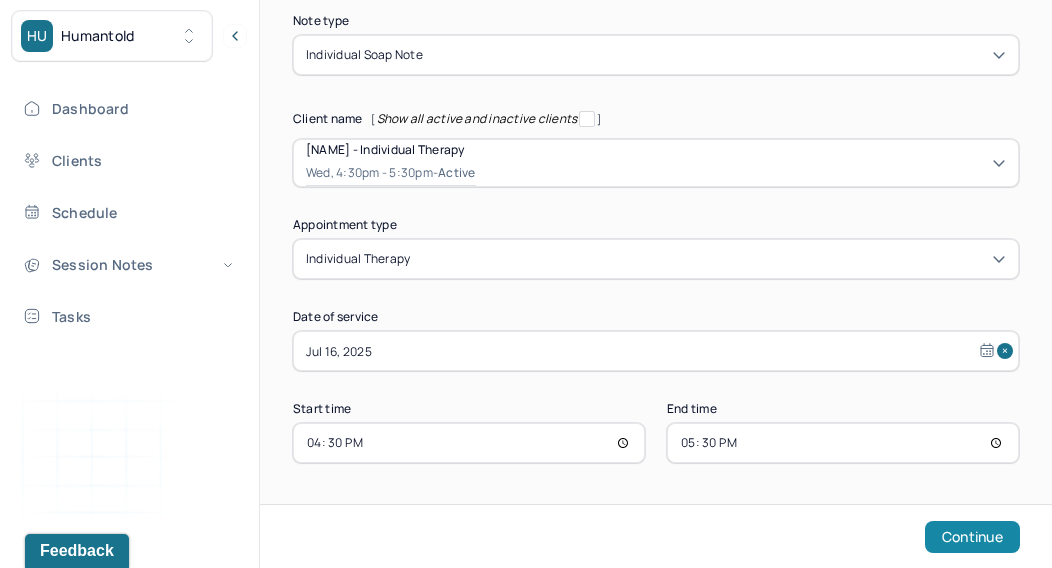 click on "Continue" at bounding box center (972, 537) 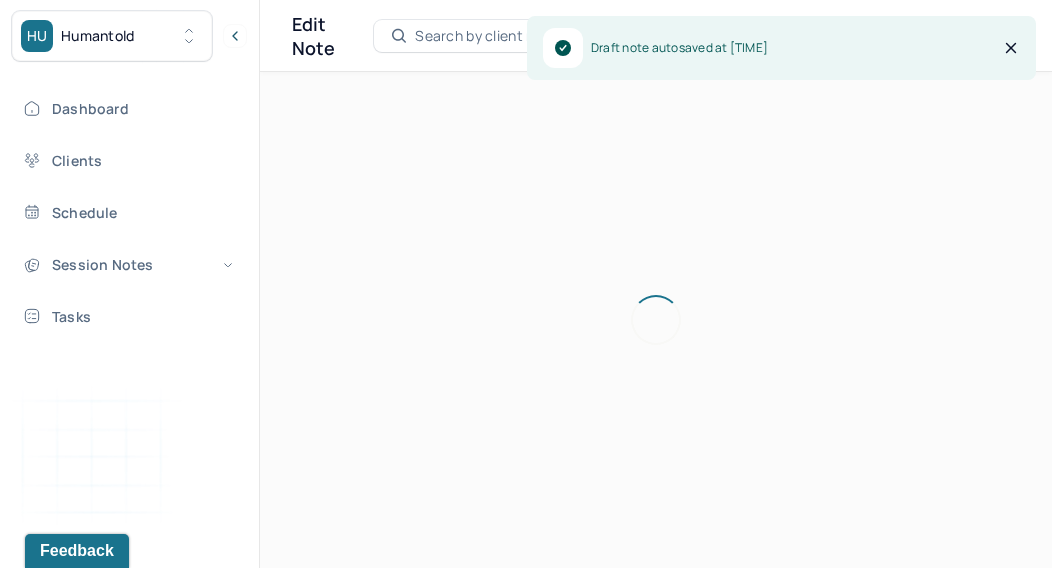scroll, scrollTop: 36, scrollLeft: 0, axis: vertical 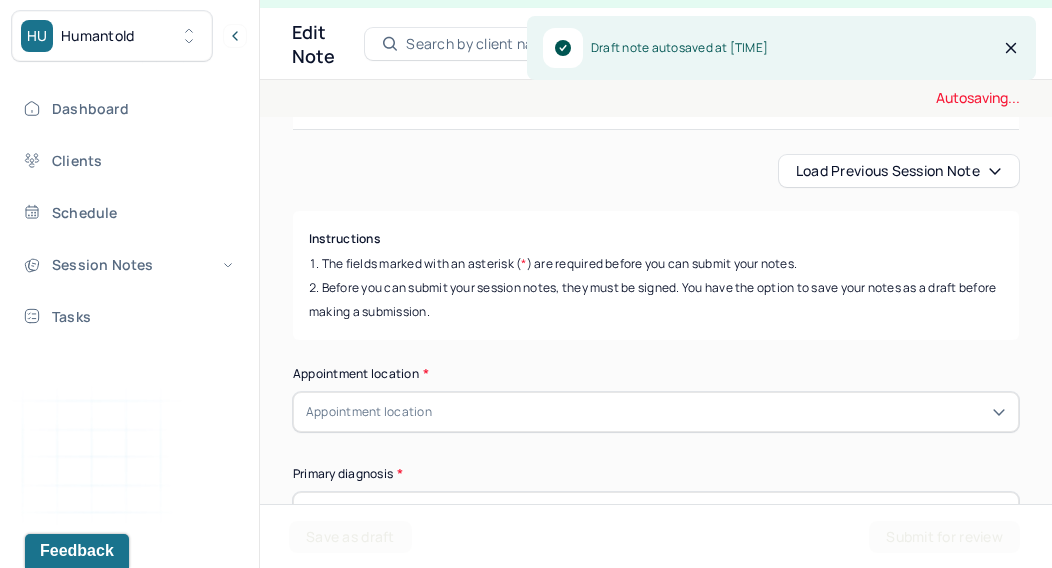 click on "Load previous session note" at bounding box center (899, 171) 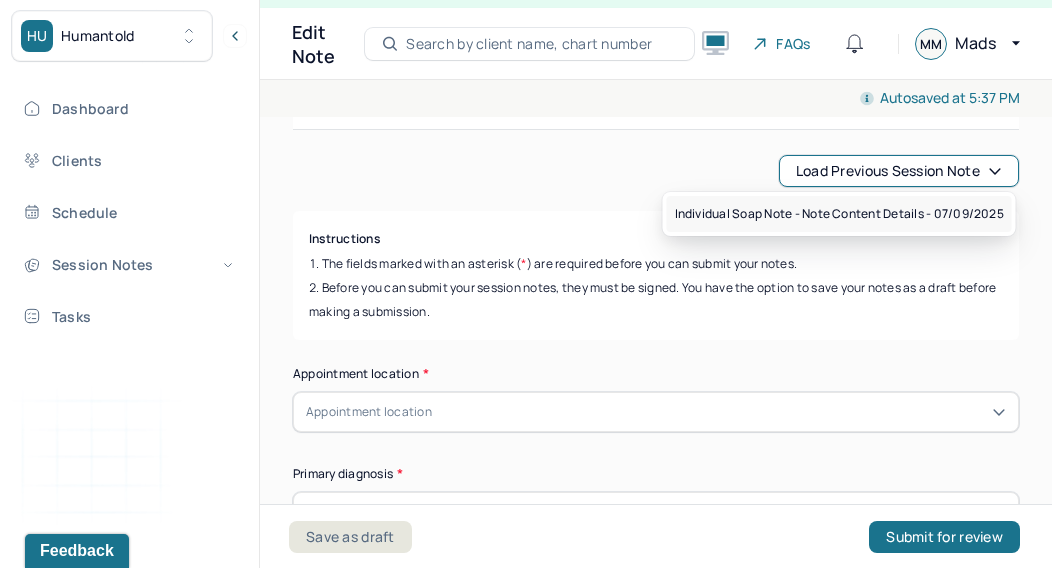 click on "Individual soap note   - Note content Details -   07/09/2025" at bounding box center (839, 214) 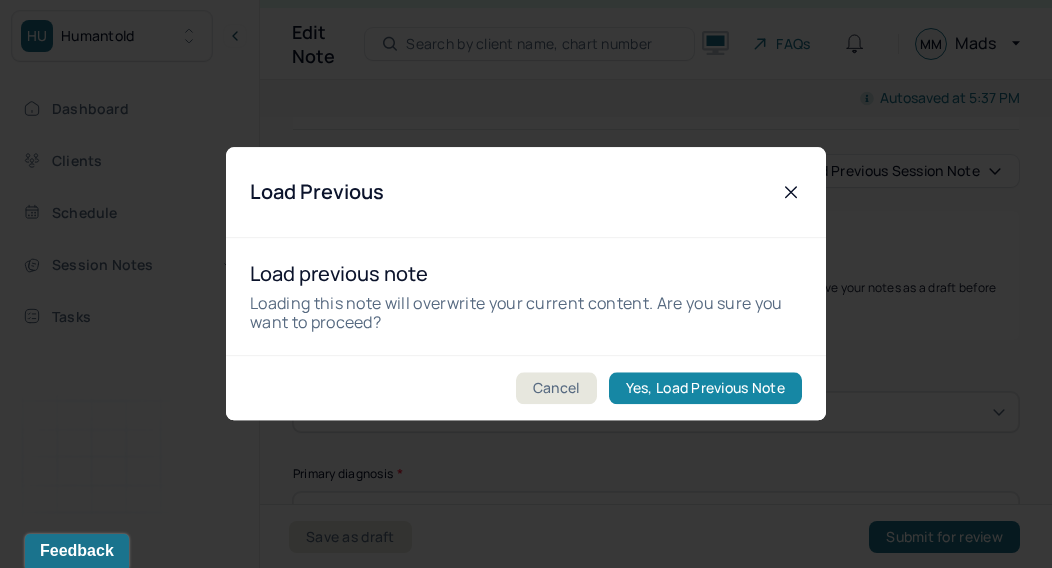 click on "Yes, Load Previous Note" at bounding box center [705, 389] 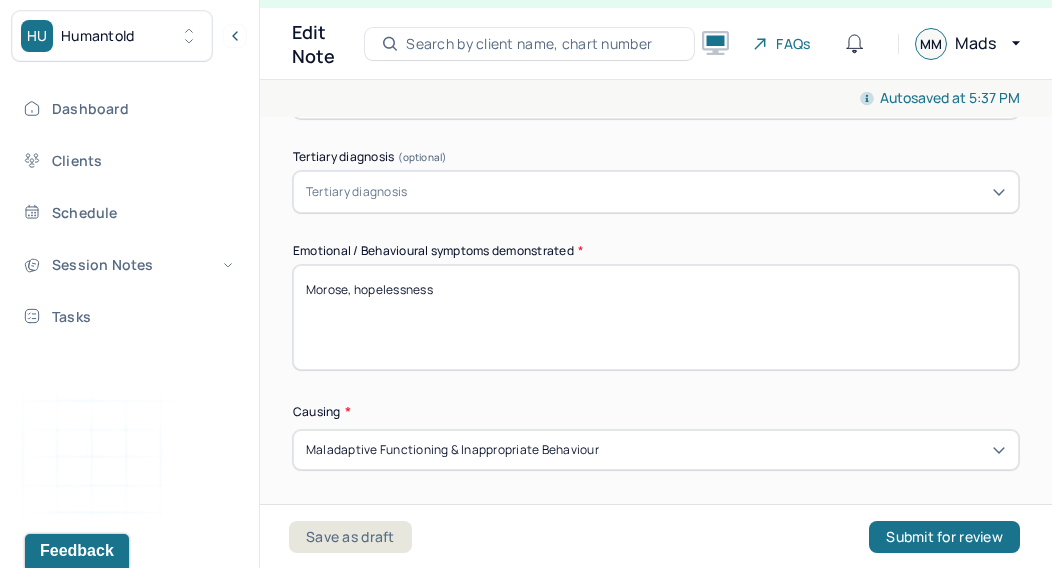 scroll, scrollTop: 953, scrollLeft: 0, axis: vertical 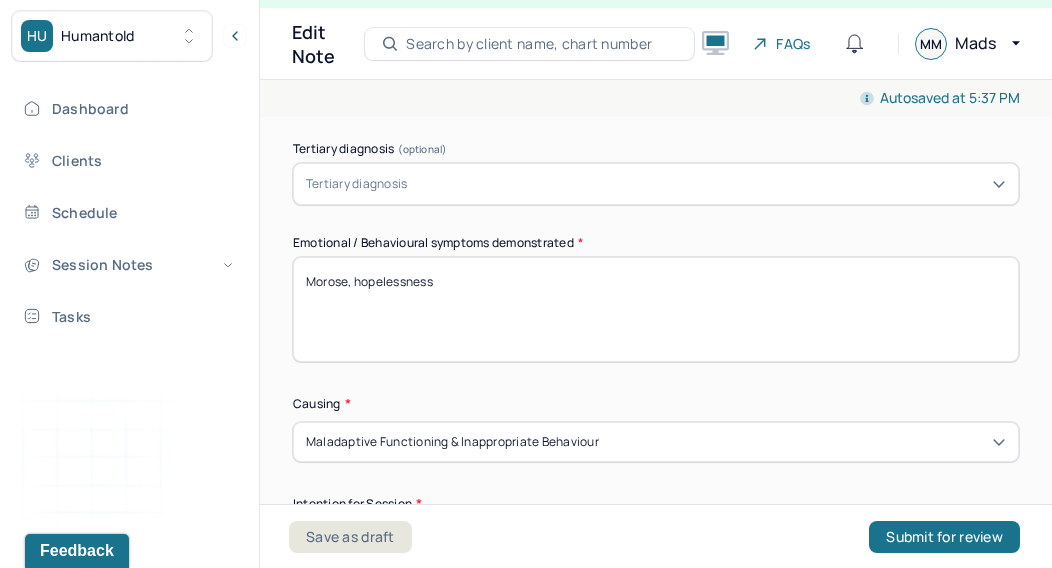 click on "Morose, hopelessness" at bounding box center [656, 309] 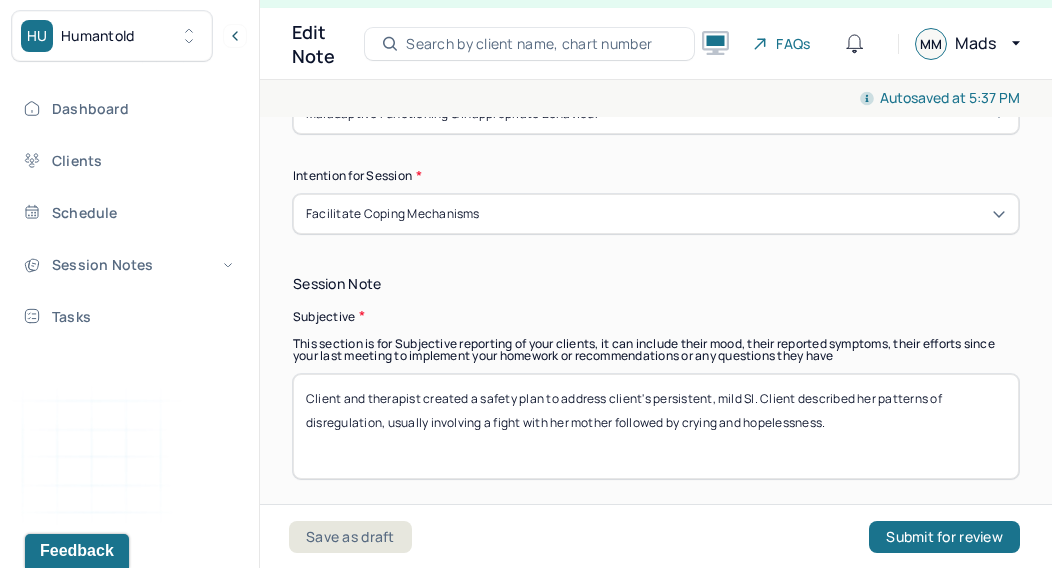 scroll, scrollTop: 1300, scrollLeft: 0, axis: vertical 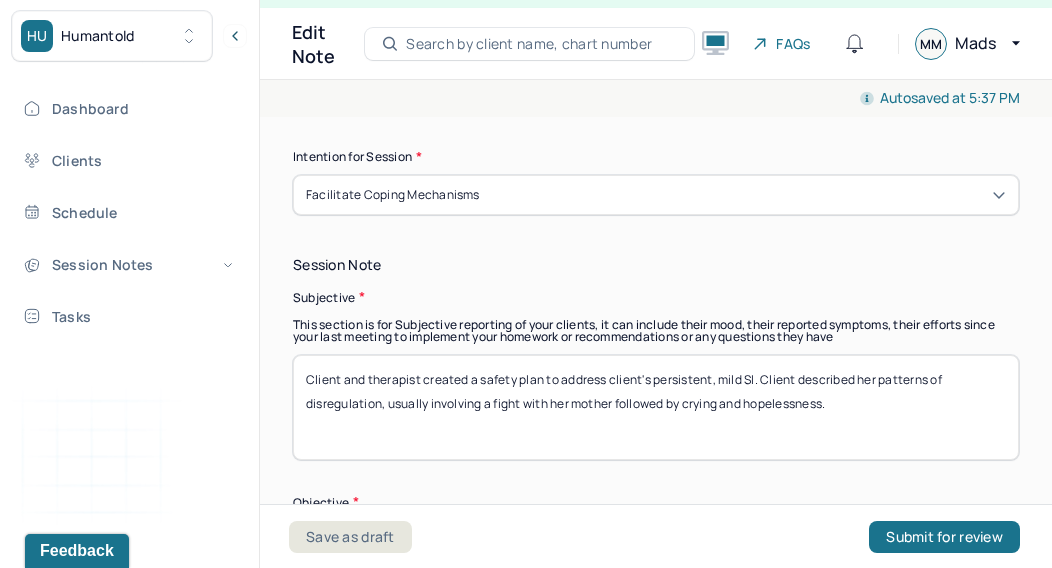 click on "Client and therapist created a safety plan to address client's persistent, mild SI. Client described her patterns of disregulation, usually involving a fight with her mother followed by crying and hopelessness." at bounding box center (656, 407) 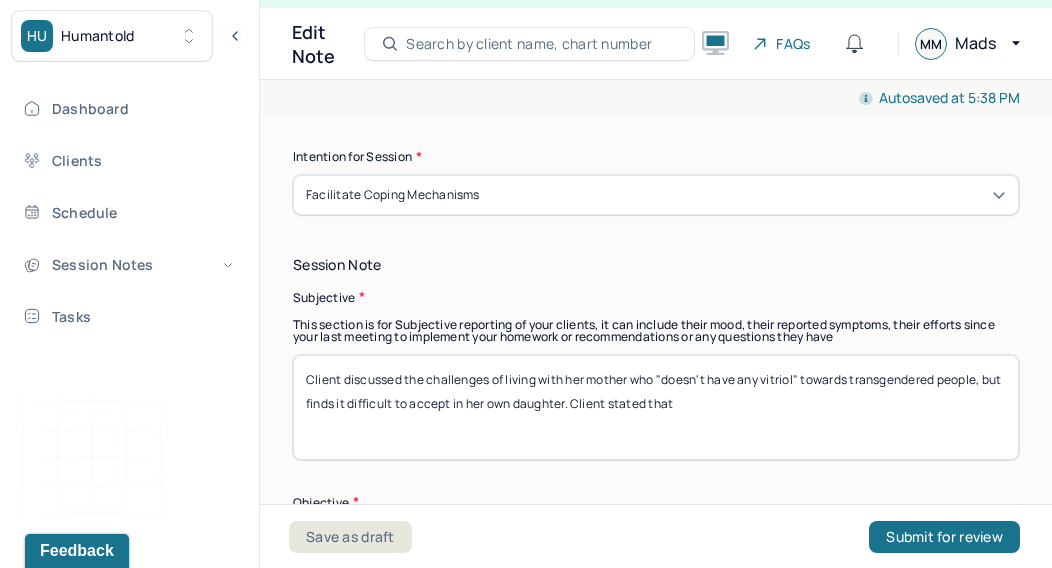 click on "Client discussed the challenges of living with her mother who "doesn't have any vitriol" towards transgendered people, but finds it difficult to accept in her own daugther. Client stated that" at bounding box center [656, 407] 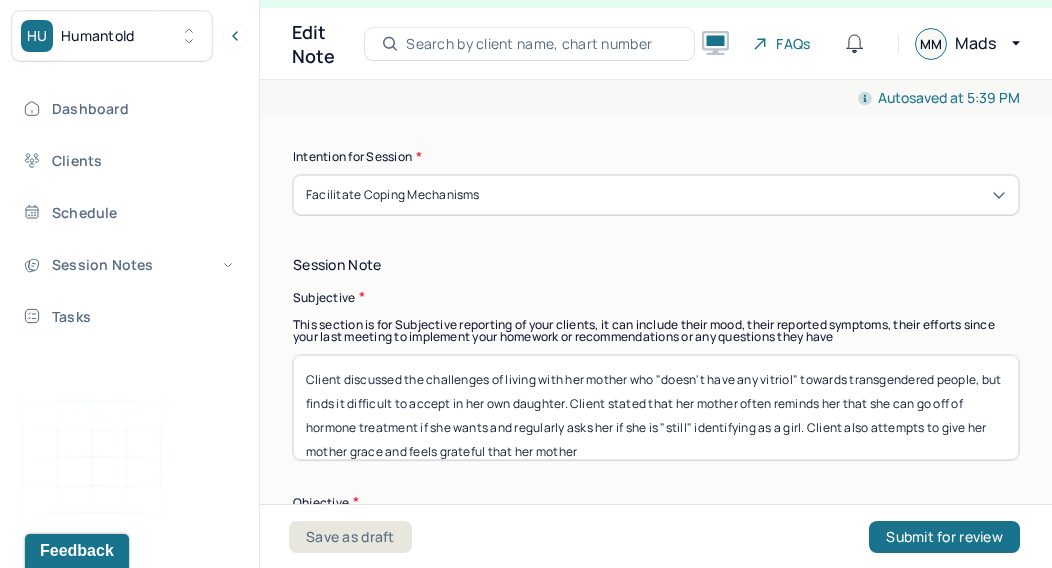 click on "Client discussed the challenges of living with her mother who "doesn't have any vitriol" towards transgendered people, but finds it difficult to accept in her own daughter. Client stated that her mother often reminds her that she can go off of hormone treatment if she wants and regularly asks her if she is "still" identifying as a girl. Client also attempts to give her mother grace and feels gratiful that her mother" at bounding box center [656, 407] 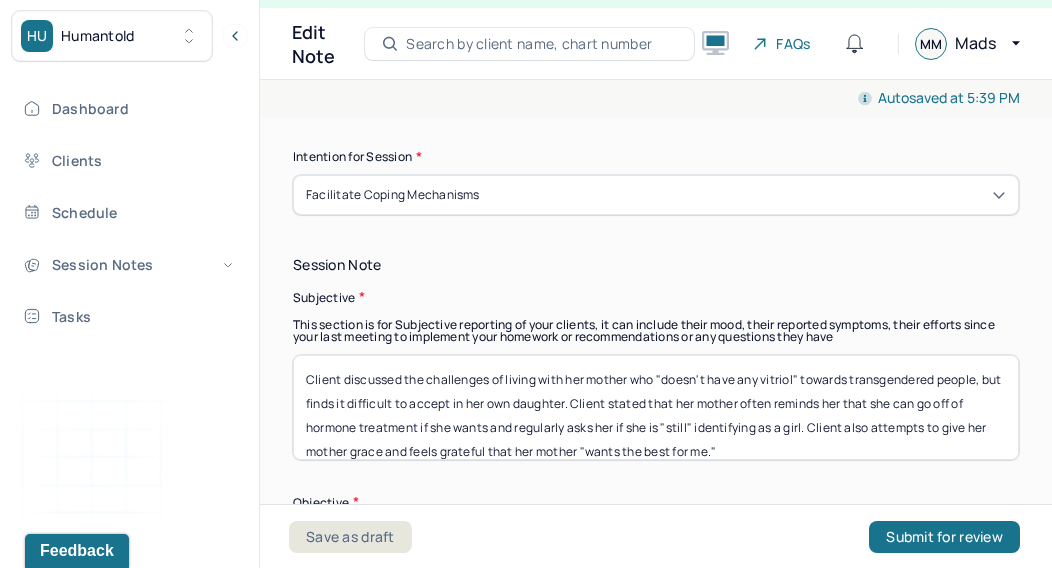 click on "Client discussed the challenges of living with her mother who "doesn't have any vitriol" towards transgendered people, but finds it difficult to accept in her own daughter. Client stated that her mother often reminds her that she can go off of hormone treatment if she wants and regularly asks her if she is "still" identifying as a girl. Client also attempts to give her mother grace and feels grateful that her mother "wants the best for me."" at bounding box center (656, 407) 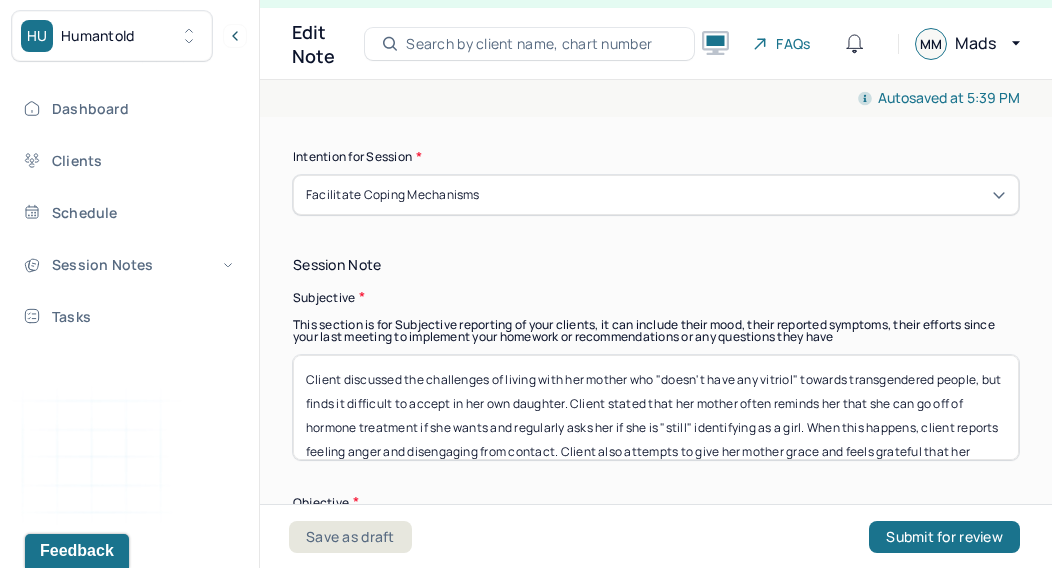 scroll, scrollTop: 40, scrollLeft: 0, axis: vertical 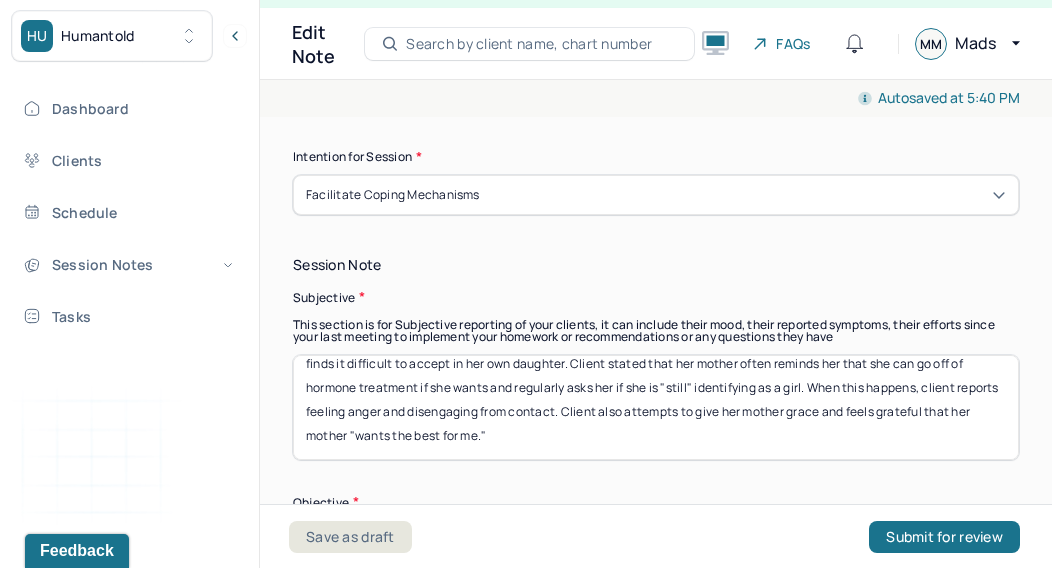 click on "Client discussed the challenges of living with her mother who "doesn't have any vitriol" towards transgendered people, but finds it difficult to accept in her own daughter. Client stated that her mother often reminds her that she can go off of hormone treatment if she wants and regularly asks her if she is "still" identifying as a girl. When this happens, client reports feeling anger and disengaging from contact. Client also attempts to give her mother grace and feels grateful that her mother "wants the best for me."" at bounding box center (656, 407) 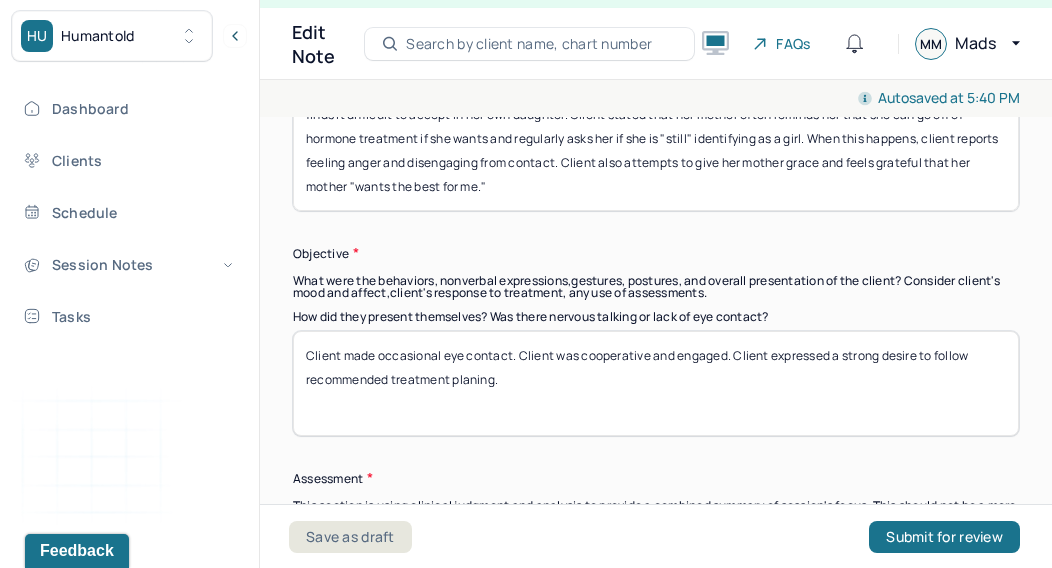 scroll, scrollTop: 1552, scrollLeft: 0, axis: vertical 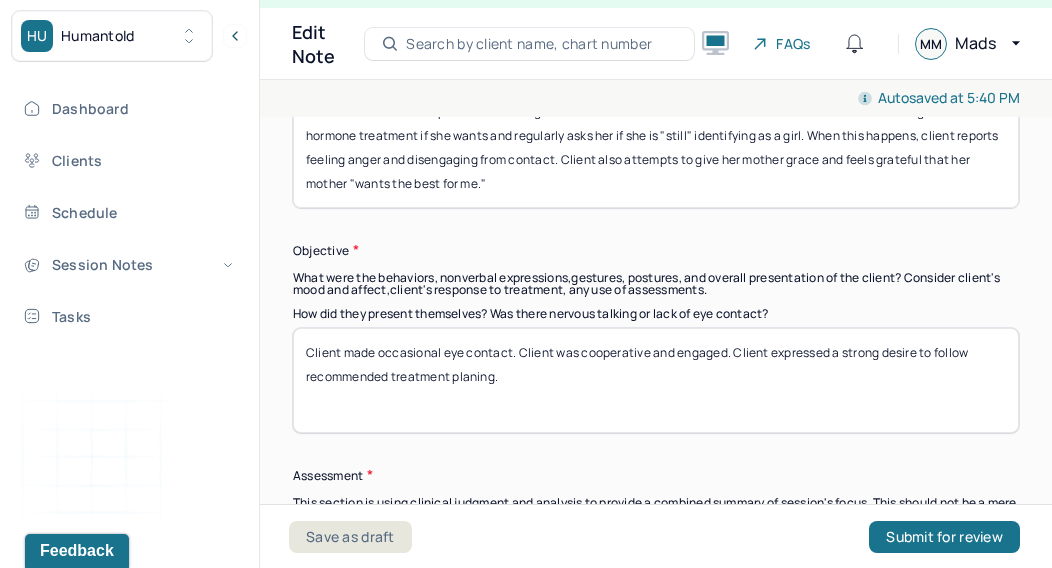 type on "Client discussed the challenges of living with her mother who "doesn't have any vitriol" towards transgendered people, but finds it difficult to accept in her own daughter. Client stated that her mother often reminds her that she can go off of hormone treatment if she wants and regularly asks her if she is "still" identifying as a girl. When this happens, client reports feeling anger and disengaging from contact. Client also attempts to give her mother grace and feels grateful that her mother "wants the best for me."" 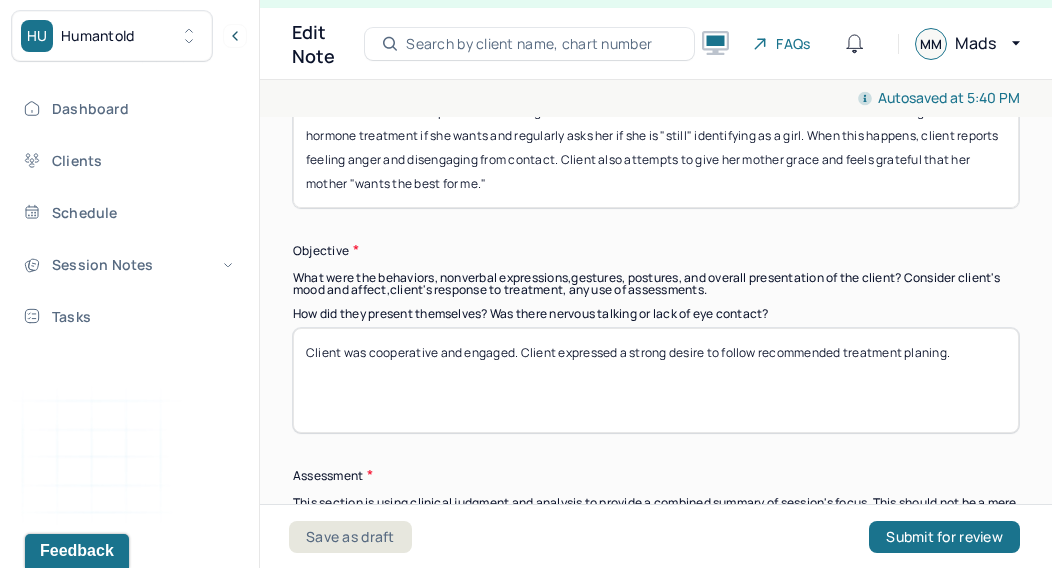 click on "Client was cooperative and engaged. Client expressed a strong desire to follow recommended treatment planing." at bounding box center [656, 380] 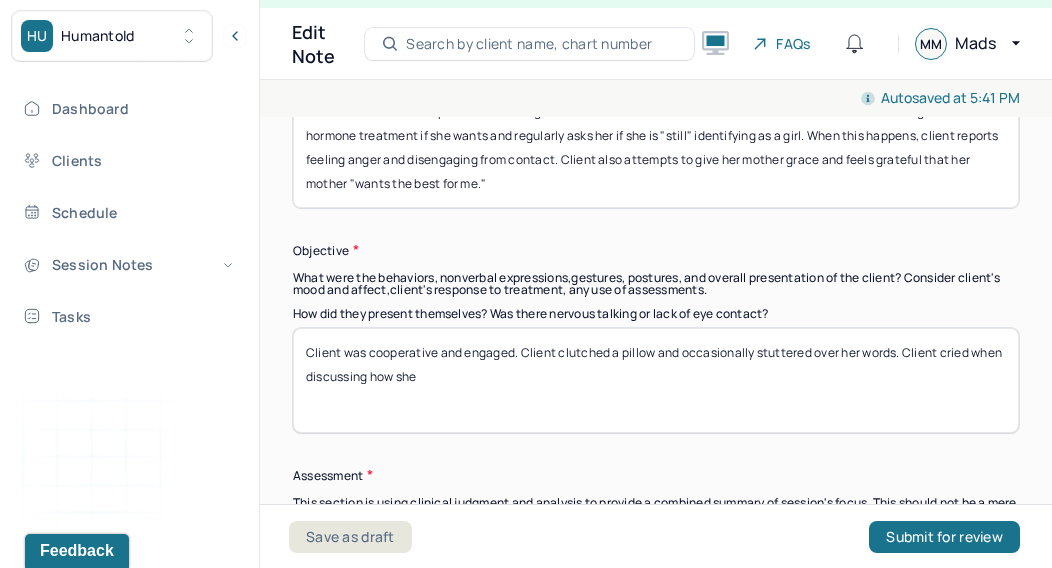 click on "Client was cooperative and engaged. Client clutched a pillow and occasionally stuttered over her words. Client cried when discussing how she" at bounding box center [656, 380] 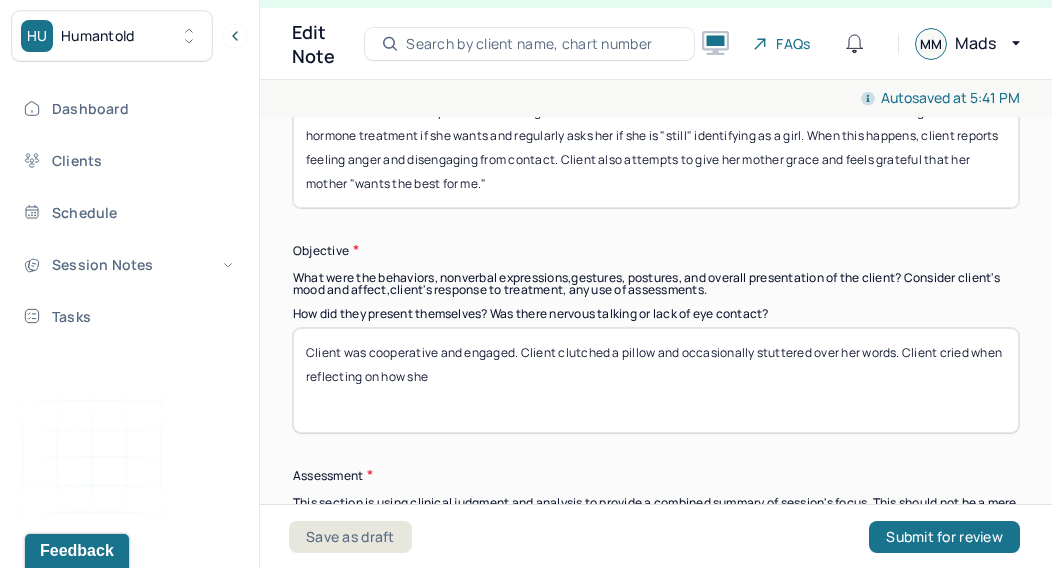 click on "Client was cooperative and engaged. Client clutched a pillow and occasionally stuttered over her words. Client cried when discussing how she" at bounding box center (656, 380) 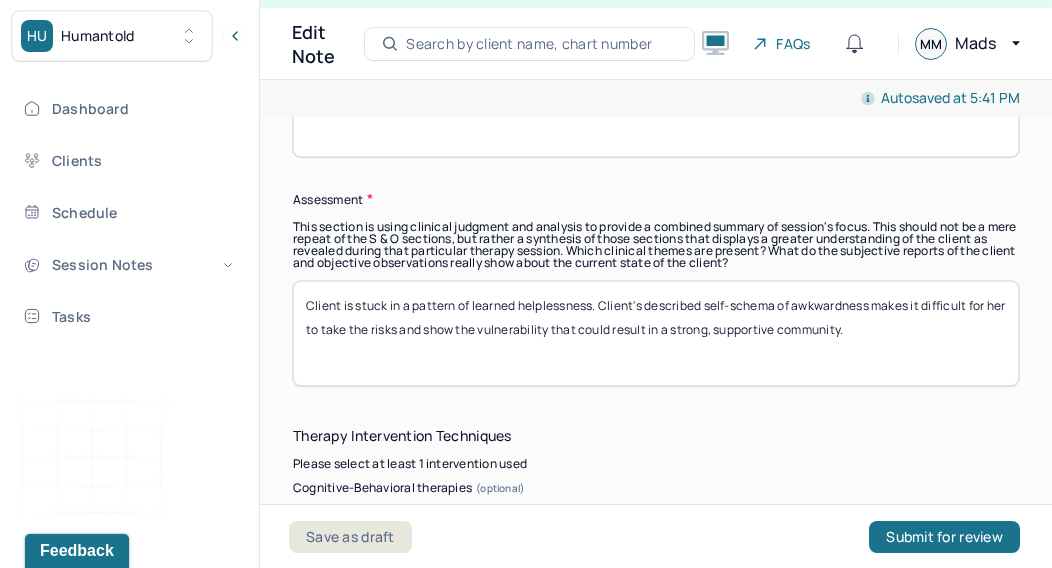scroll, scrollTop: 1867, scrollLeft: 0, axis: vertical 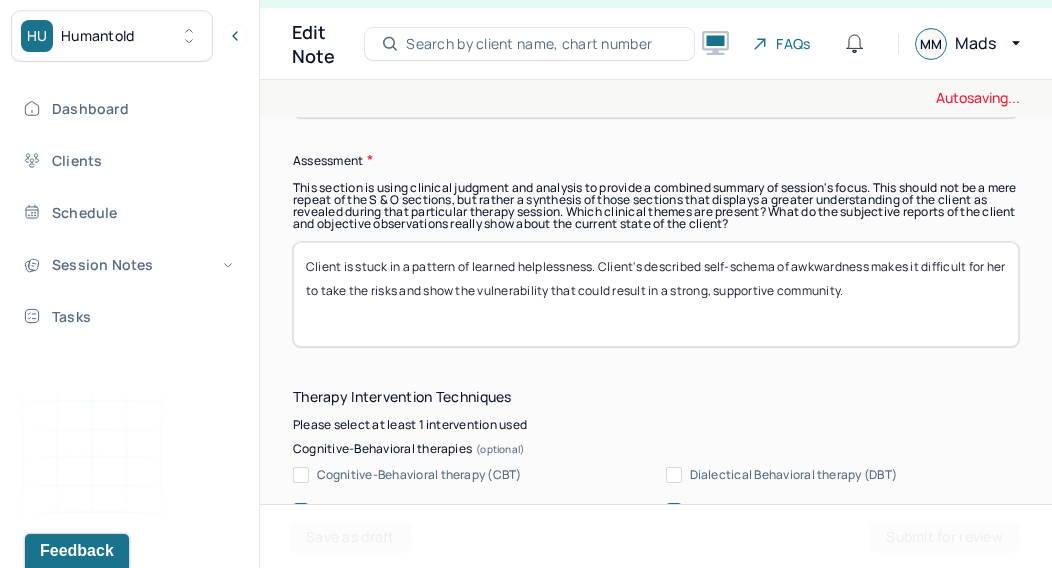 type on "Client was cooperative and engaged. Client clutched a pillow and occasionally stuttered over her words. Client cried when reflecting on how she would like for her mother to perceive her." 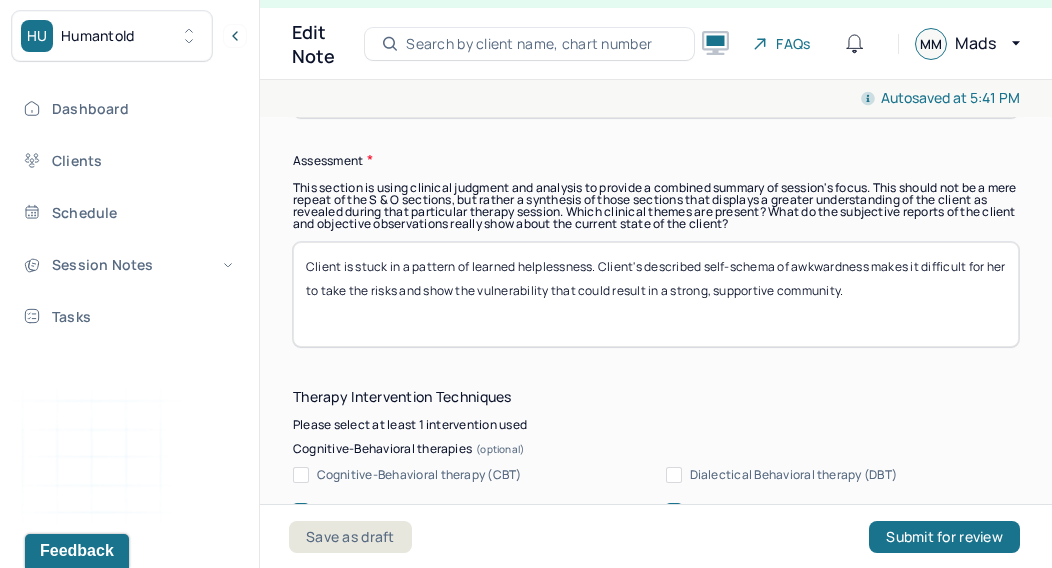 click on "Client is stuck in a pattern of learned helplessness. Client's described self-schema of awkwardness makes it difficult for her to take the risks and show the vulnerability that could result in a strong, supportive community." at bounding box center [656, 294] 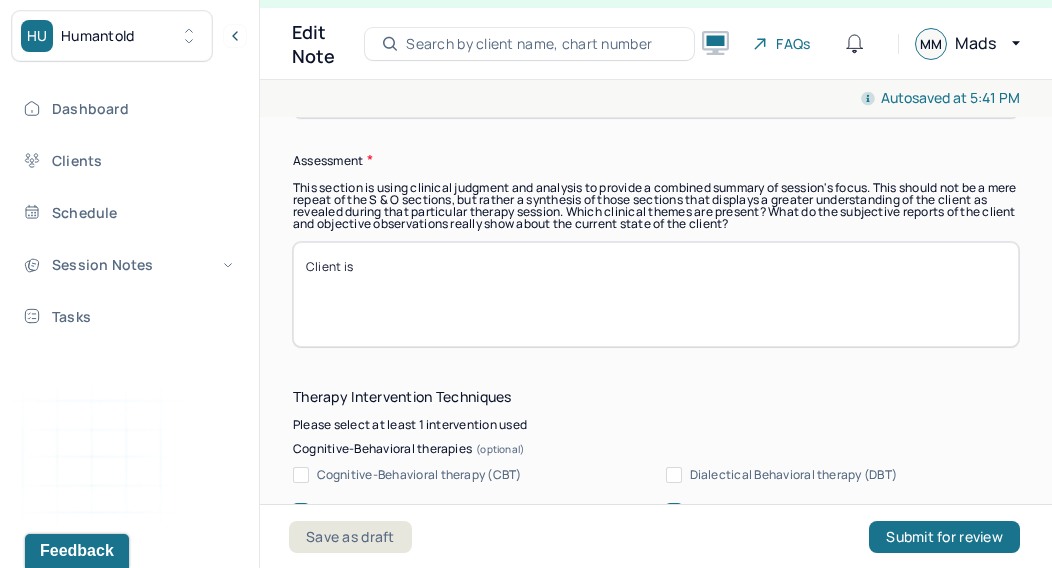 click on "Client is stuck in a pattern of learned helplessness. Client's described self-schema of awkwardness makes it difficult for her to take the risks and show the vulnerability that could result in a strong, supportive community." at bounding box center [656, 294] 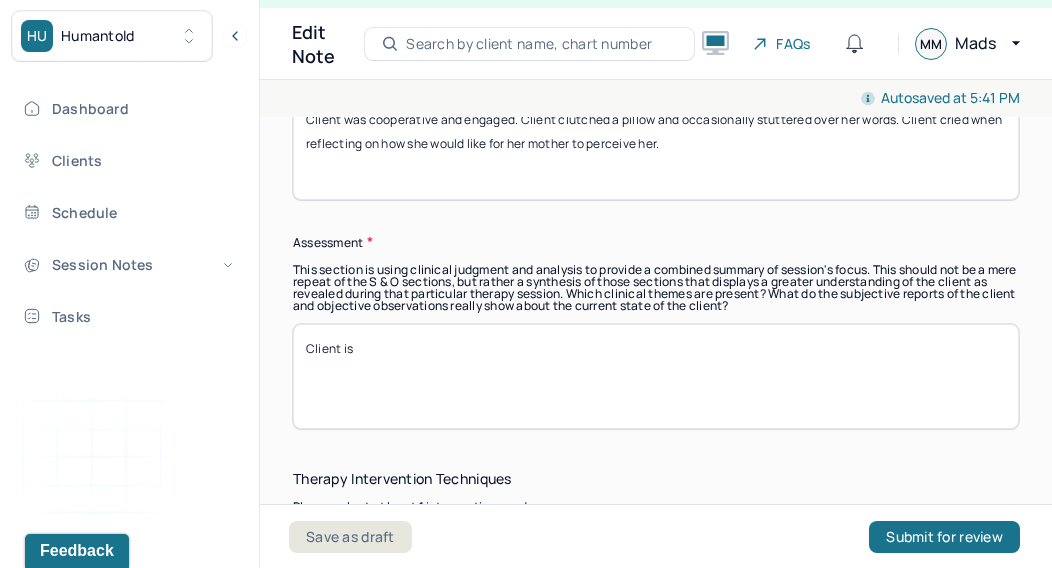 scroll, scrollTop: 1771, scrollLeft: 0, axis: vertical 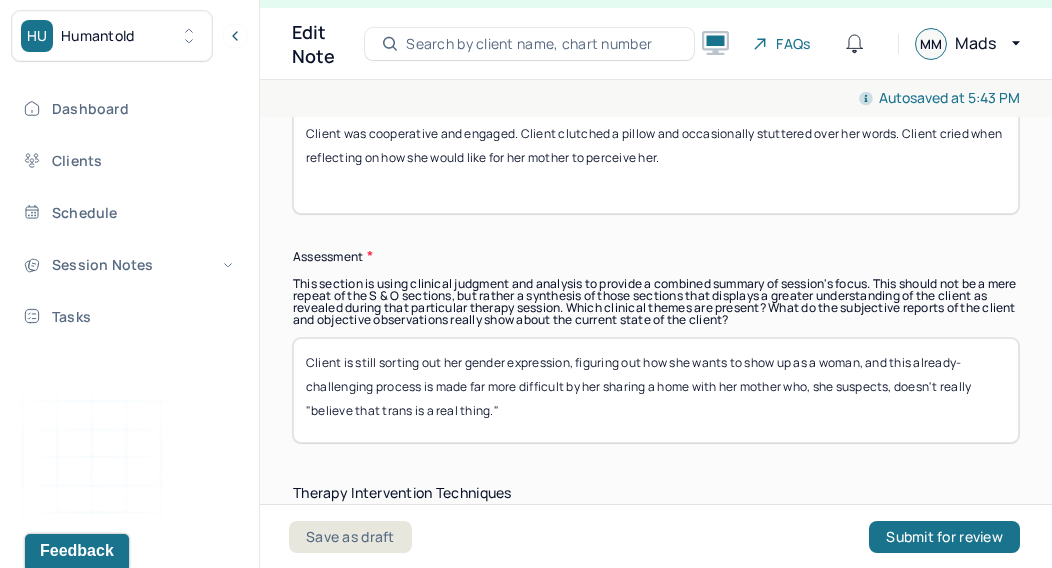 click on "Client is still sorting out her gender expression, figuring out how she wants to show up as a woman, and this already-challenging process is made far more difficult by her sharing a home with her mother who, she suspects, doesn't really "believe that trans is a real thing."" at bounding box center (656, 390) 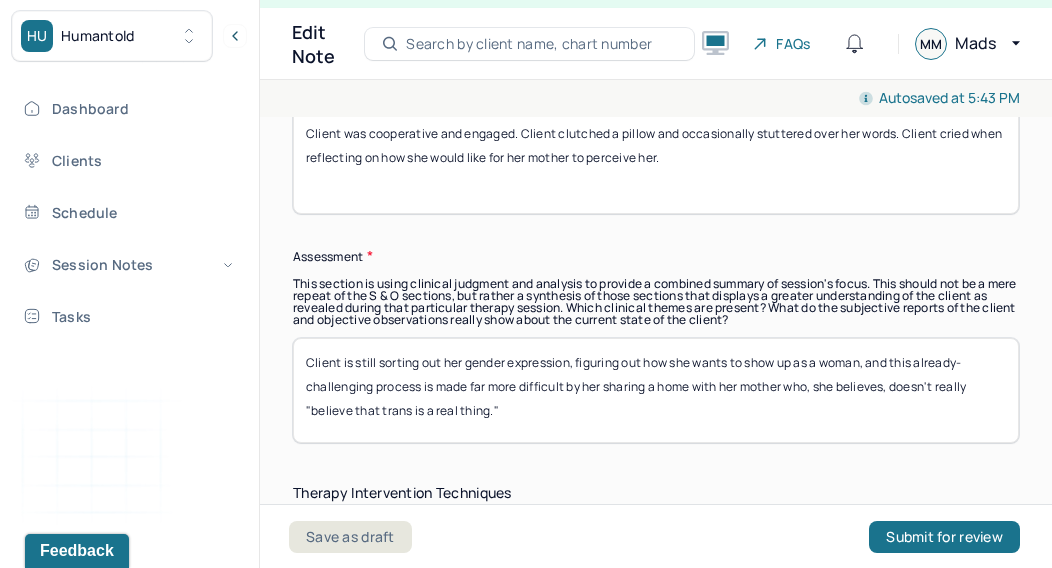 click on "Client is still sorting out her gender expression, figuring out how she wants to show up as a woman, and this already-challenging process is made far more difficult by her sharing a home with her mother who, she believes, doesn't really "believe that trans is a real thing."" at bounding box center (656, 390) 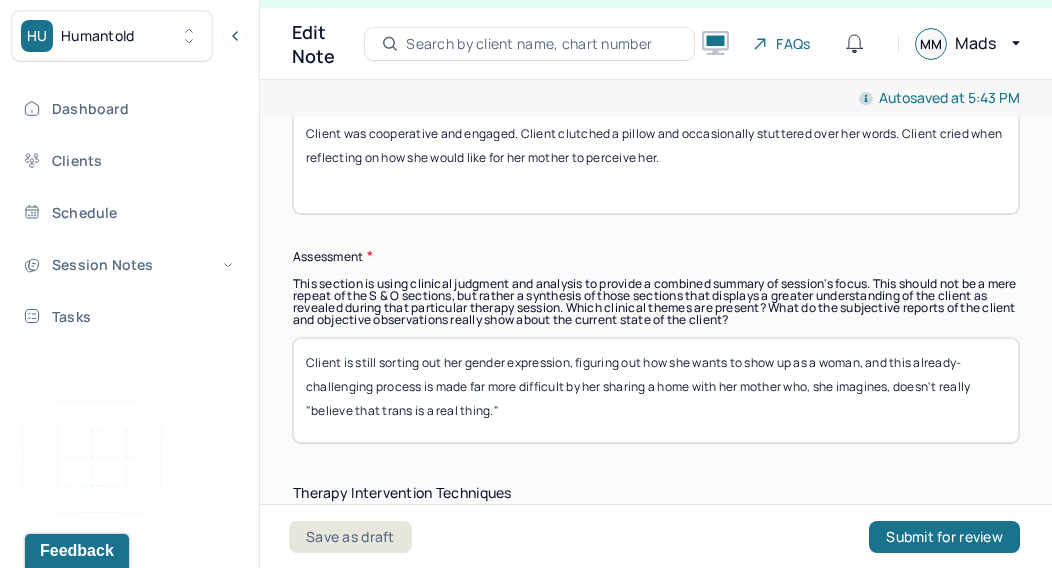 click on "Client is still sorting out her gender expression, figuring out how she wants to show up as a woman, and this already-challenging process is made far more difficult by her sharing a home with her mother who, she imagines, doesn't really "believe that trans is a real thing."" at bounding box center [656, 390] 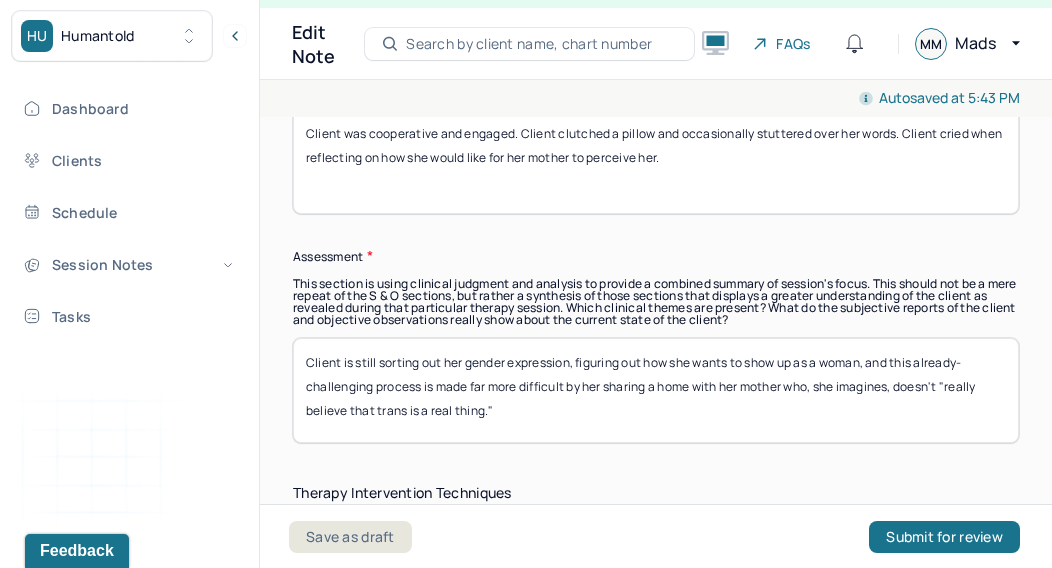 click on "Client is still sorting out her gender expression, figuring out how she wants to show up as a woman, and this already-challenging process is made far more difficult by her sharing a home with her mother who, she imagines, doesn't "really believe that trans is a real thing."" at bounding box center (656, 390) 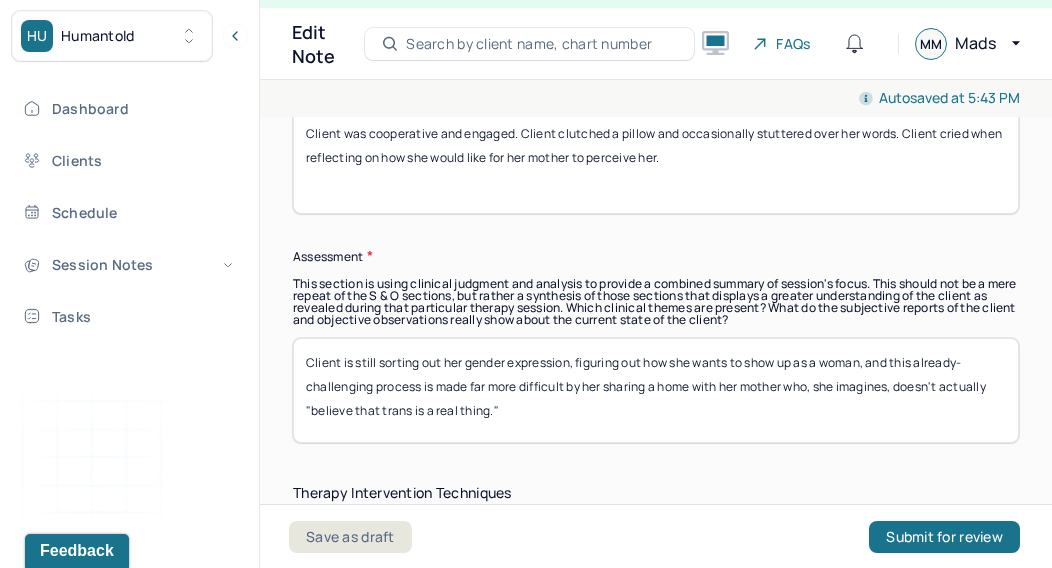 click on "Client is still sorting out her gender expression, figuring out how she wants to show up as a woman, and this already-challenging process is made far more difficult by her sharing a home with her mother who, she imagines, doesn't actually "believe that trans is a real thing."" at bounding box center [656, 390] 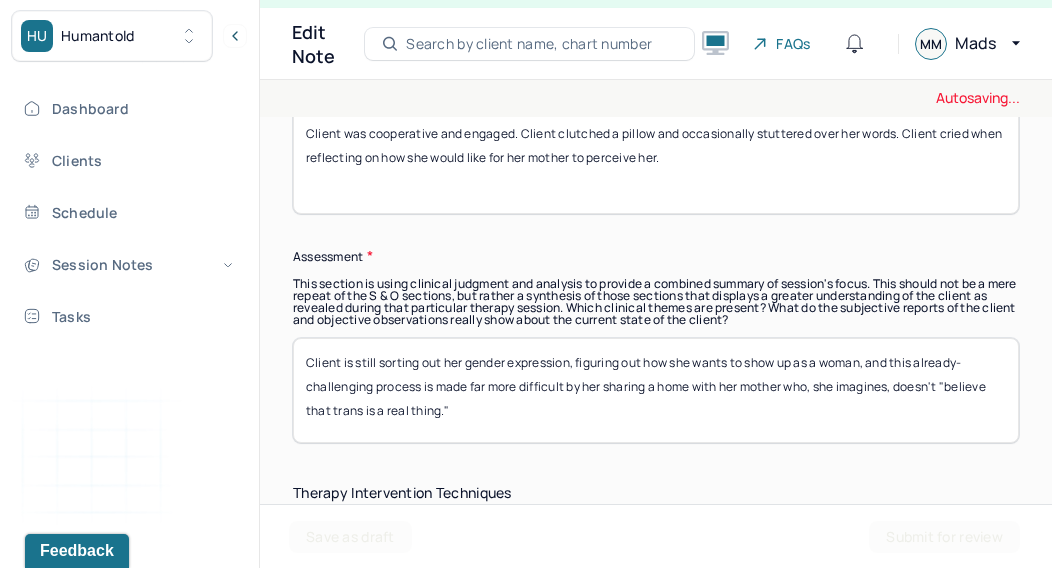 click on "Client is still sorting out her gender expression, figuring out how she wants to show up as a woman, and this already-challenging process is made far more difficult by her sharing a home with her mother who, she imagines, doesn't actually "believe that trans is a real thing."" at bounding box center [656, 390] 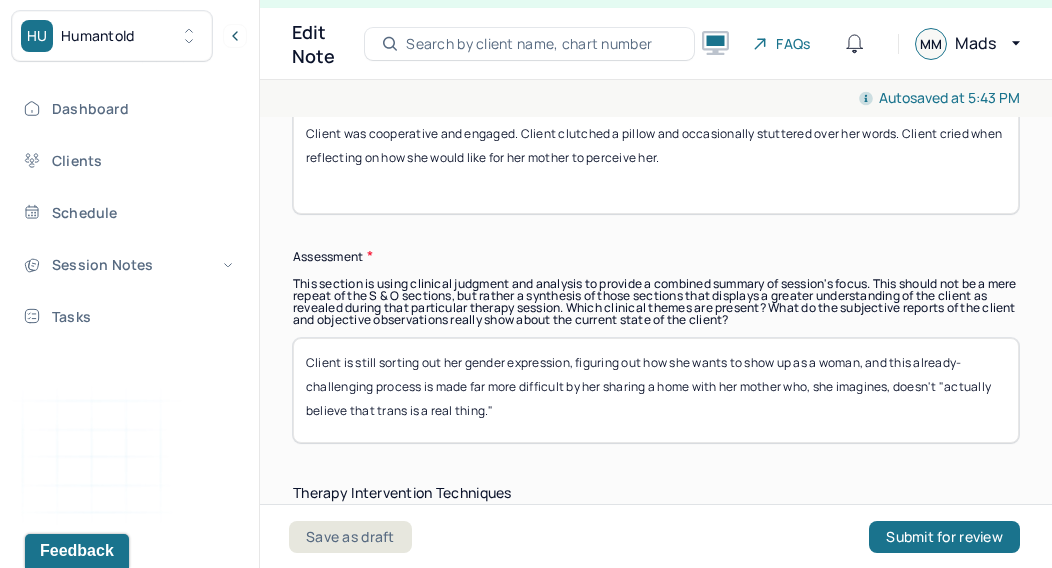 click on "Client is still sorting out her gender expression, figuring out how she wants to show up as a woman, and this already-challenging process is made far more difficult by her sharing a home with her mother who, she imagines, doesn't "actually believe that trans is a real thing."" at bounding box center [656, 390] 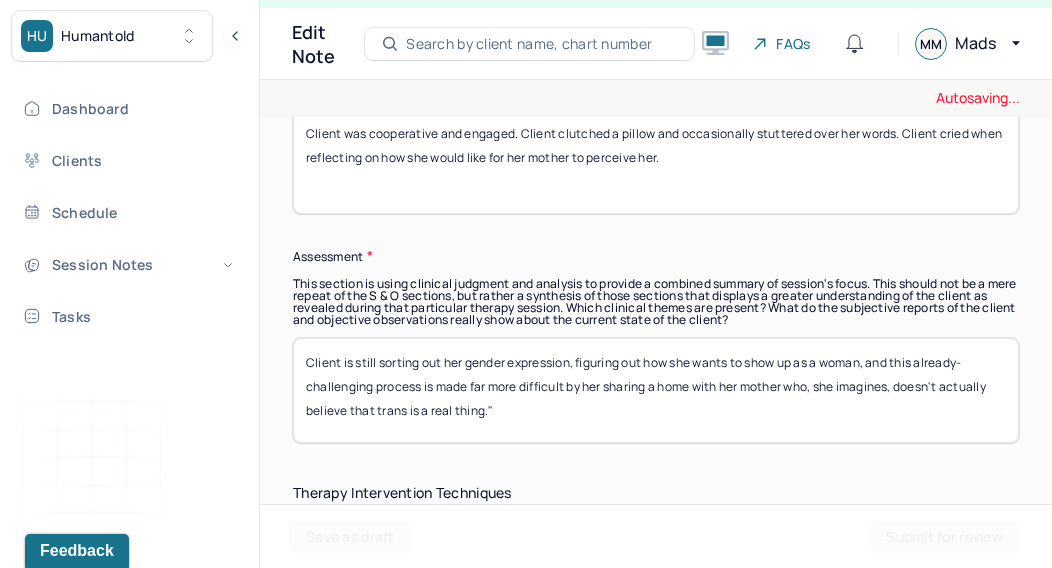 click on "Client is still sorting out her gender expression, figuring out how she wants to show up as a woman, and this already-challenging process is made far more difficult by her sharing a home with her mother who, she imagines, doesn't "actually believe that trans is a real thing."" at bounding box center (656, 390) 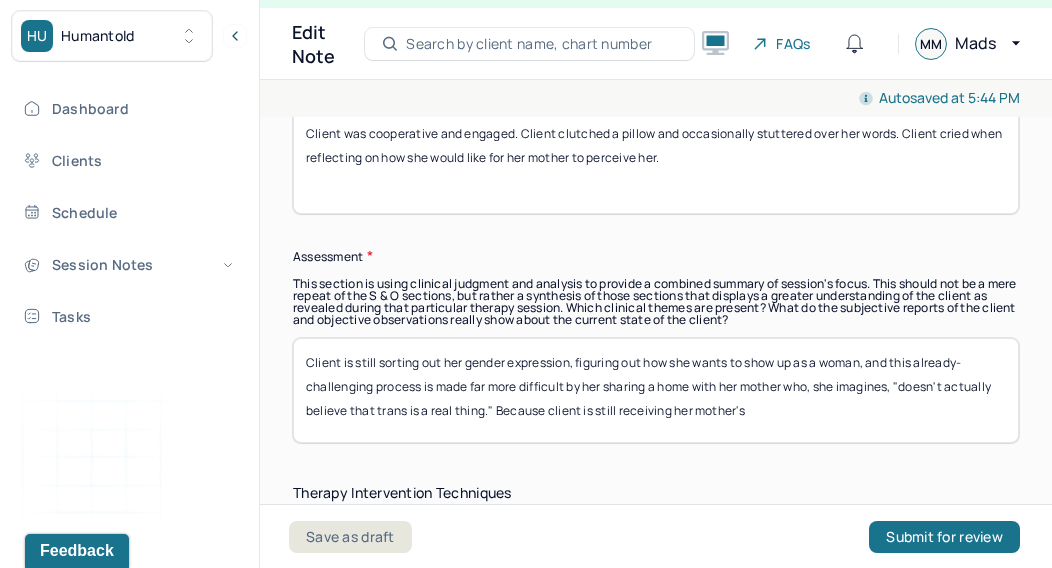 click on "Client is still sorting out her gender expression, figuring out how she wants to show up as a woman, and this already-challenging process is made far more difficult by her sharing a home with her mother who, she imagines, "doesn't actually believe that trans is a real thing." Because client is still receiving her mother's" at bounding box center (656, 390) 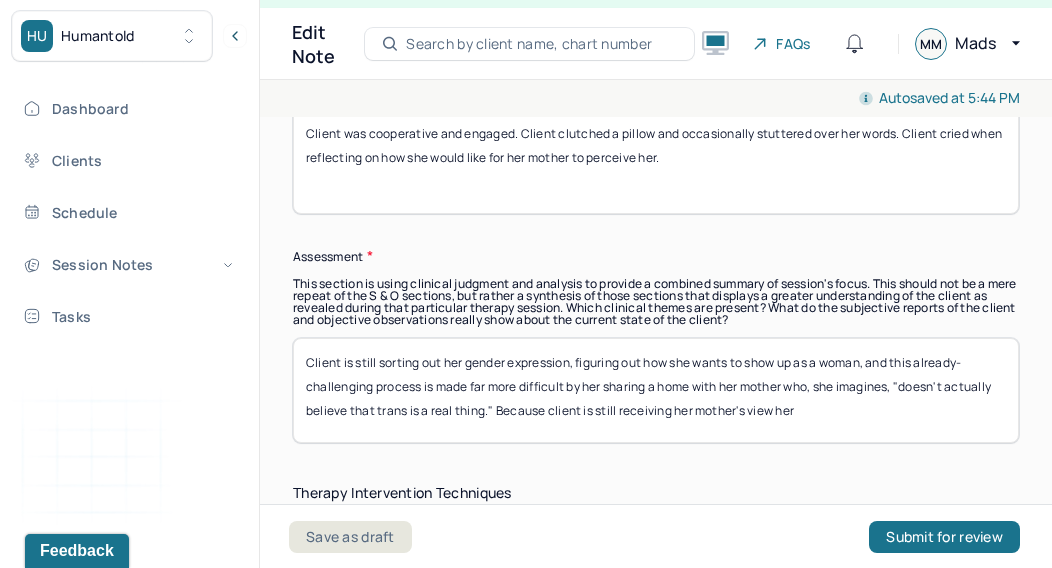 click on "Client is still sorting out her gender expression, figuring out how she wants to show up as a woman, and this already-challenging process is made far more difficult by her sharing a home with her mother who, she imagines, "doesn't actually believe that trans is a real thing." Because client is still receiving her mother's view her" at bounding box center [656, 390] 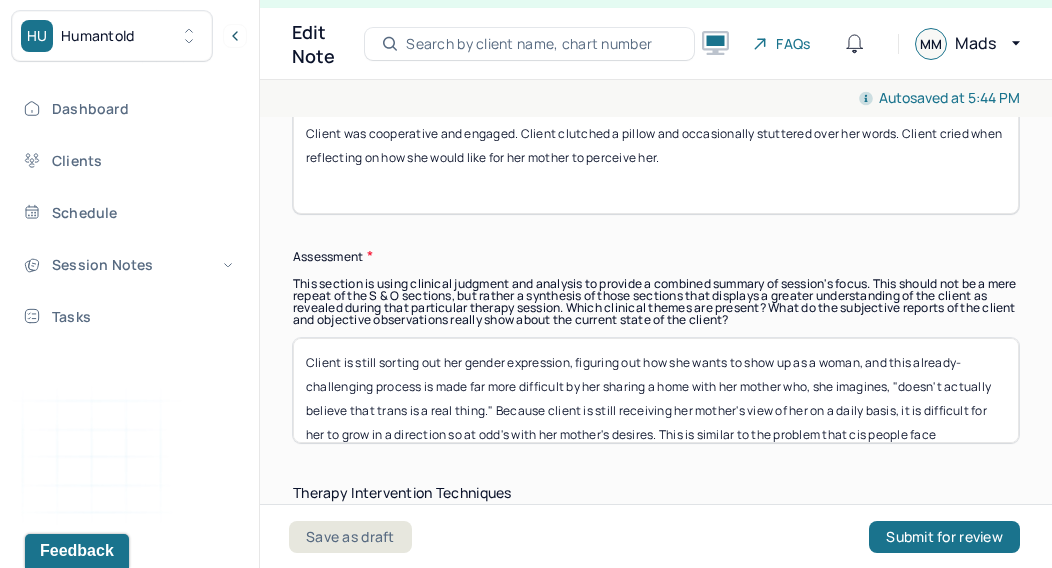 click on "Client is still sorting out her gender expression, figuring out how she wants to show up as a woman, and this already-challenging process is made far more difficult by her sharing a home with her mother who, she imagines, "doesn't actually believe that trans is a real thing." Because client is still receiving her mother's view of her on a daily basis, it is difficult for her to grow in a direction so at odd's with her mother's desires. This is simillar to the problem that cis people face" at bounding box center [656, 390] 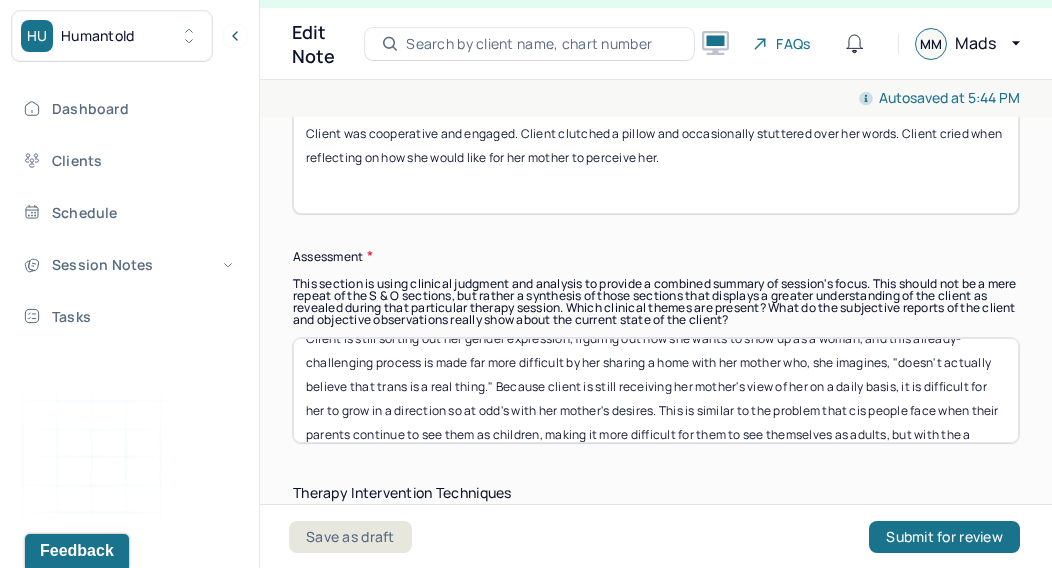 scroll, scrollTop: 48, scrollLeft: 0, axis: vertical 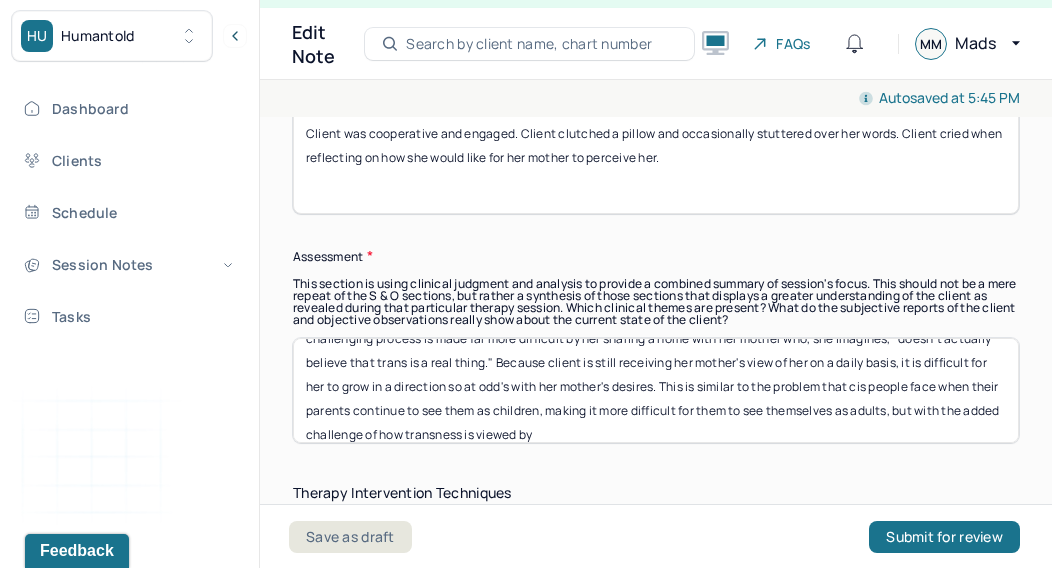 click on "Client is still sorting out her gender expression, figuring out how she wants to show up as a woman, and this already-challenging process is made far more difficult by her sharing a home with her mother who, she imagines, "doesn't actually believe that trans is a real thing." Because client is still receiving her mother's view of her on a daily basis, it is difficult for her to grow in a direction so at odd's with her mother's desires. This is similar to the problem that cis people face when their parents continue to see them as children, making it more difficult for them to see themselves as adults, but with the added challenge of how transness is viewed by" at bounding box center (656, 390) 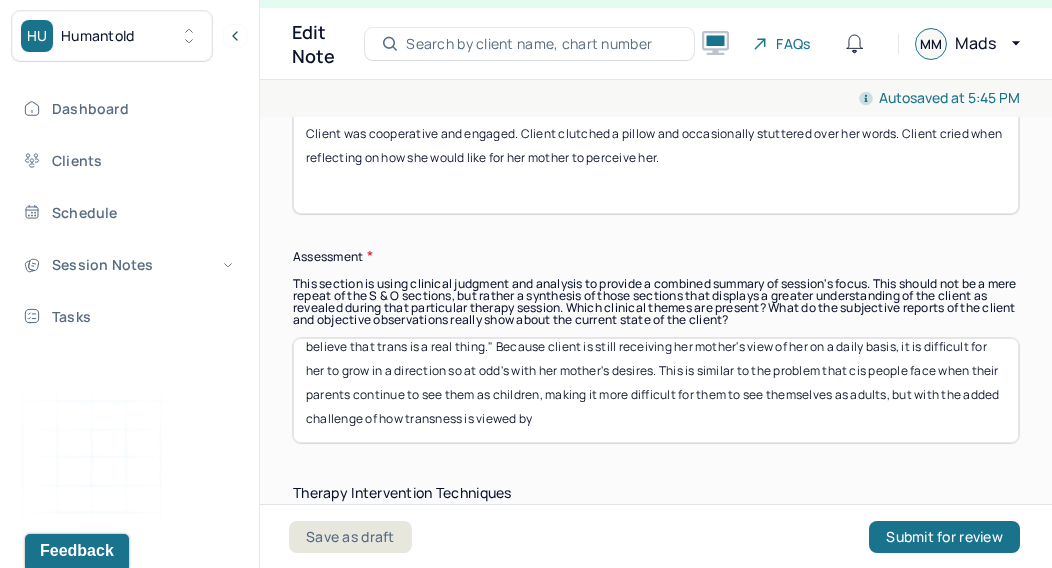 drag, startPoint x: 600, startPoint y: 426, endPoint x: 924, endPoint y: 401, distance: 324.96307 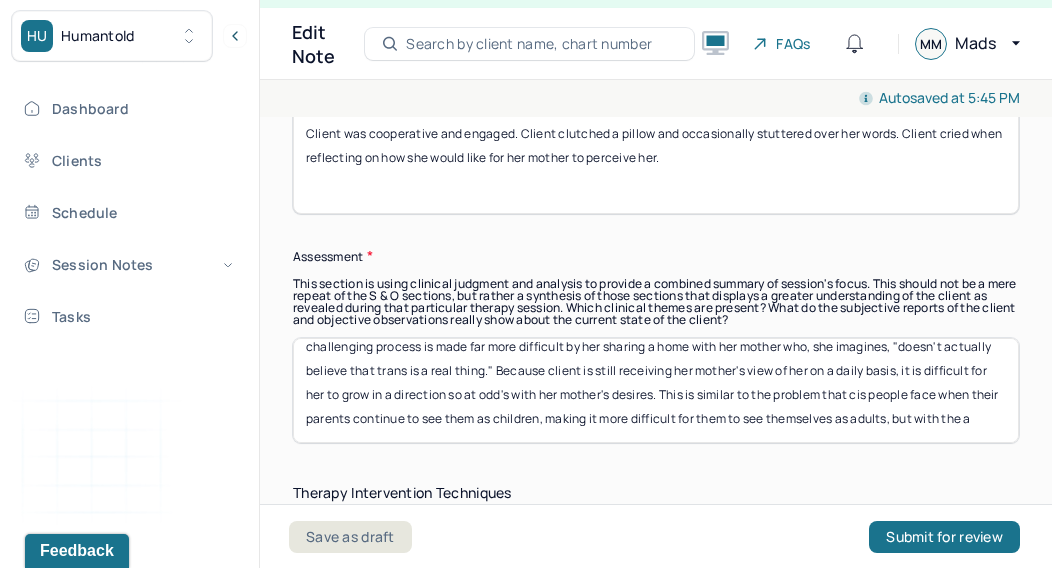 scroll, scrollTop: 64, scrollLeft: 0, axis: vertical 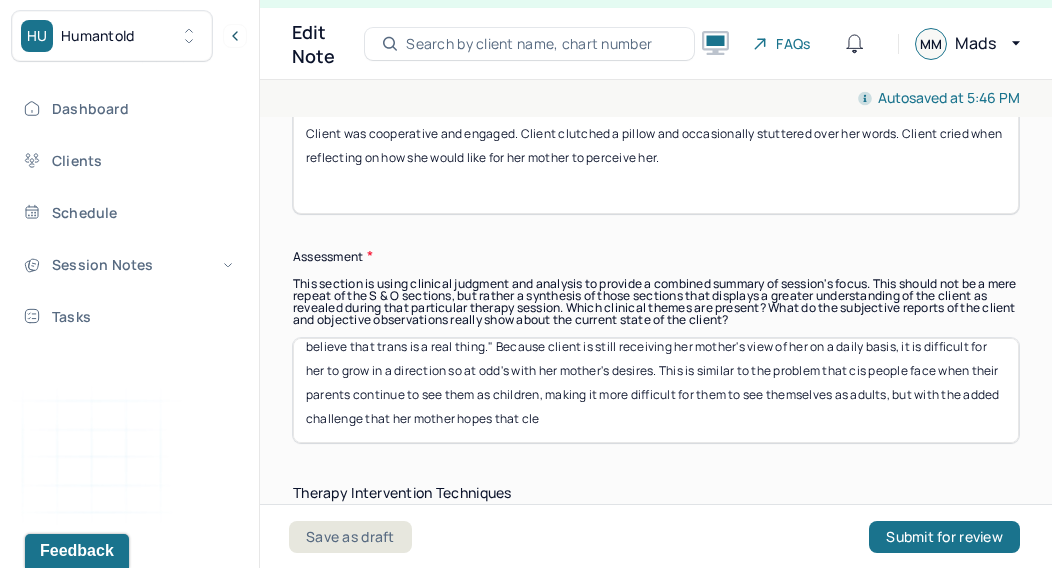 click on "Client is still sorting out her gender expression, figuring out how she wants to show up as a woman, and this already-challenging process is made far more difficult by her sharing a home with her mother who, she imagines, "doesn't actually believe that trans is a real thing." Because client is still receiving her mother's view of her on a daily basis, it is difficult for her to grow in a direction so at odd's with her mother's desires. This is similar to the problem that cis people face when their parents continue to see them as children, making it more difficult for them to see themselves as adults, but with the added challenge that her mother hopes that h" at bounding box center [656, 390] 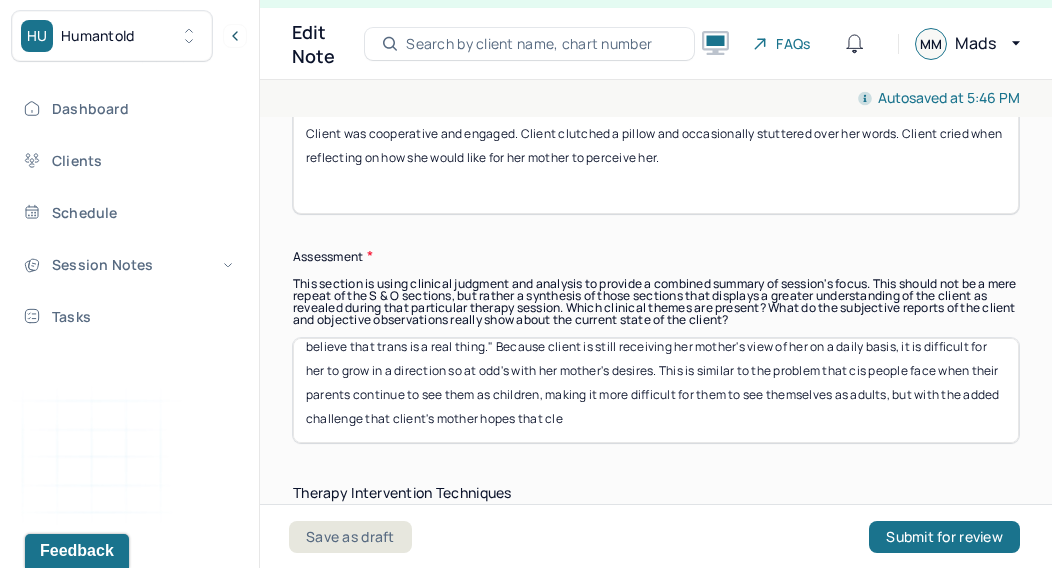 click on "Client is still sorting out her gender expression, figuring out how she wants to show up as a woman, and this already-challenging process is made far more difficult by her sharing a home with her mother who, she imagines, "doesn't actually believe that trans is a real thing." Because client is still receiving her mother's view of her on a daily basis, it is difficult for her to grow in a direction so at odd's with her mother's desires. This is similar to the problem that cis people face when their parents continue to see them as children, making it more difficult for them to see themselves as adults, but with the added challenge that her mother hopes that h" at bounding box center (656, 390) 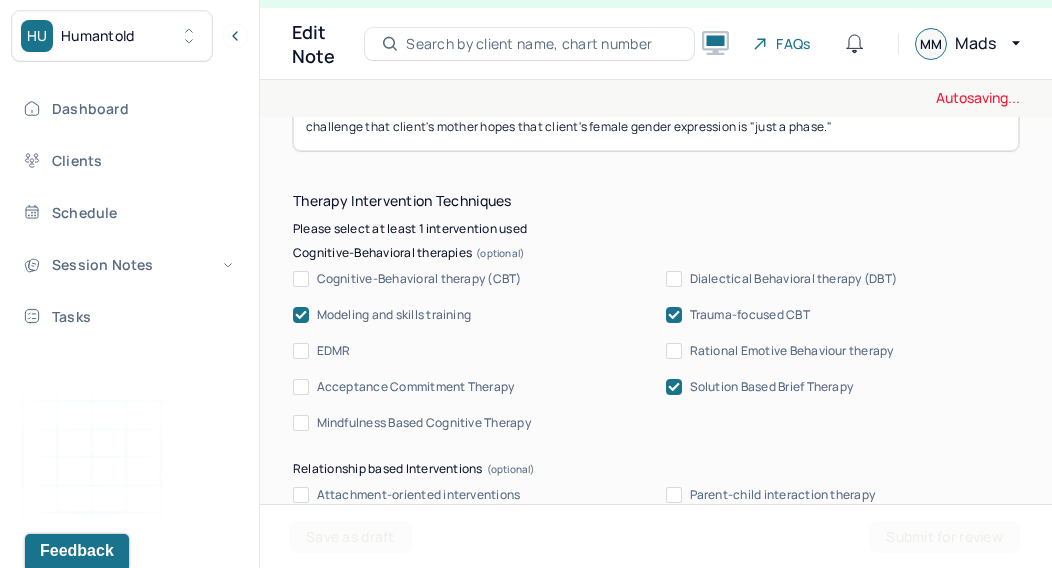 scroll, scrollTop: 2102, scrollLeft: 0, axis: vertical 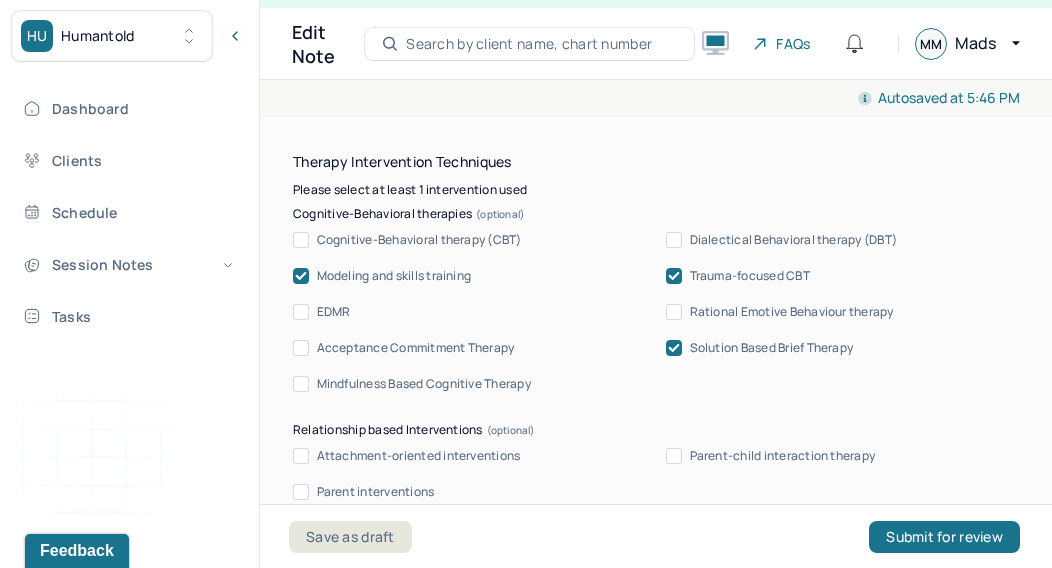 type on "Client is still sorting out her gender expression, figuring out how she wants to show up as a woman, and this already-challenging process is made far more difficult by her sharing a home with her mother who, she imagines, "doesn't actually believe that trans is a real thing." Because client is still receiving her mother's view of her on a daily basis, it is difficult for her to grow in a direction so at odd's with her mother's desires. This is similar to the problem that cis people face when their parents continue to see them as children, making it more difficult for them to see themselves as adults, but with the added challenge that client's mother hopes that client's female gender expression is "just a phase."" 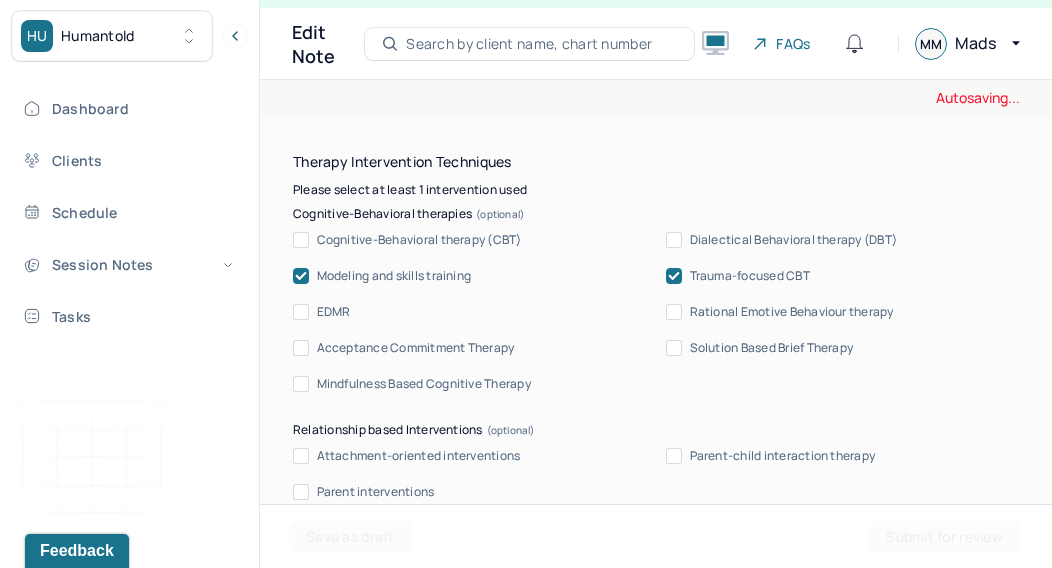 click on "Acceptance Commitment Therapy" at bounding box center (301, 348) 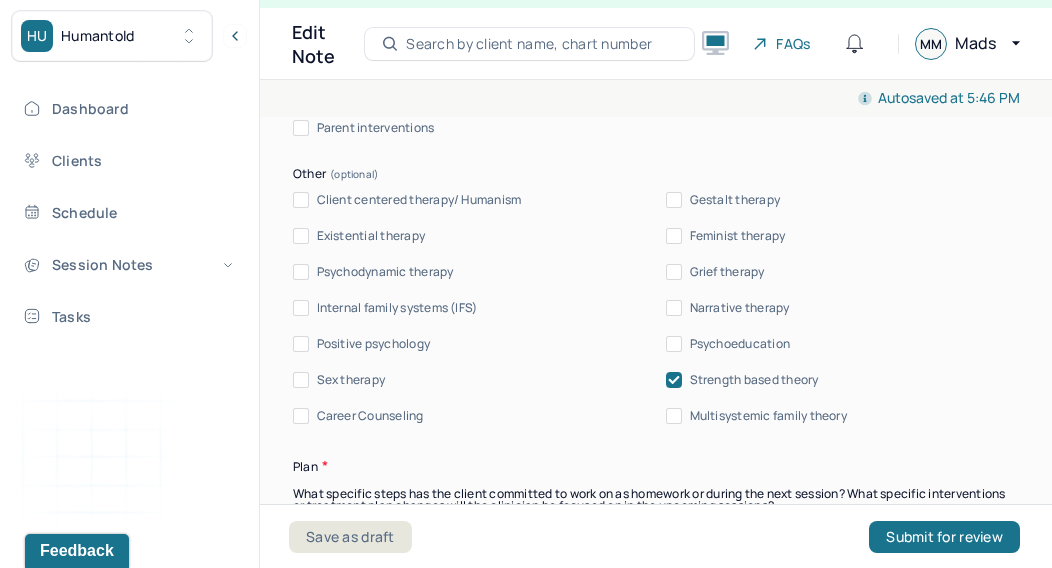 scroll, scrollTop: 2463, scrollLeft: 0, axis: vertical 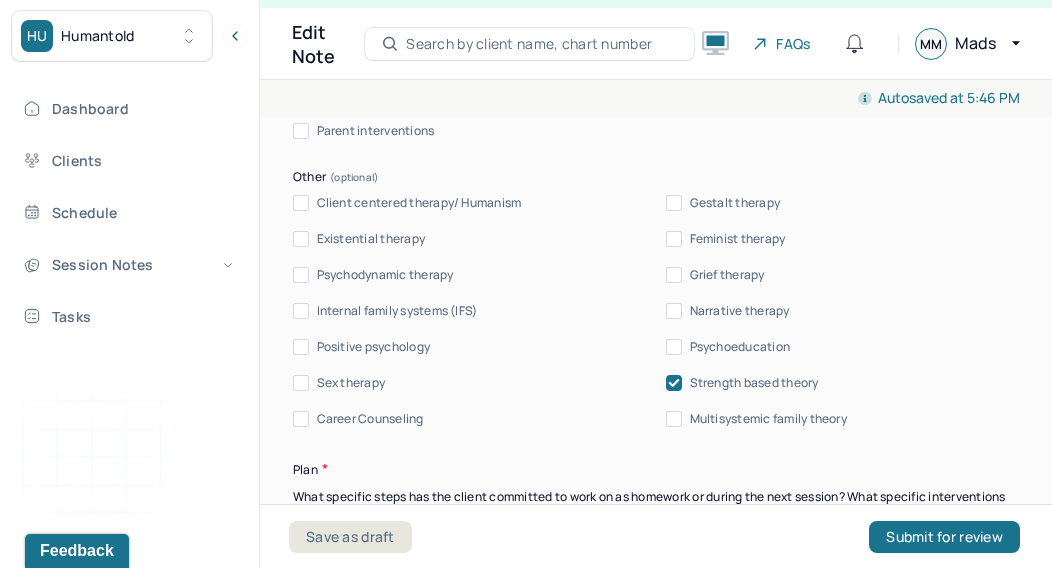 click on "Narrative therapy" at bounding box center (674, 311) 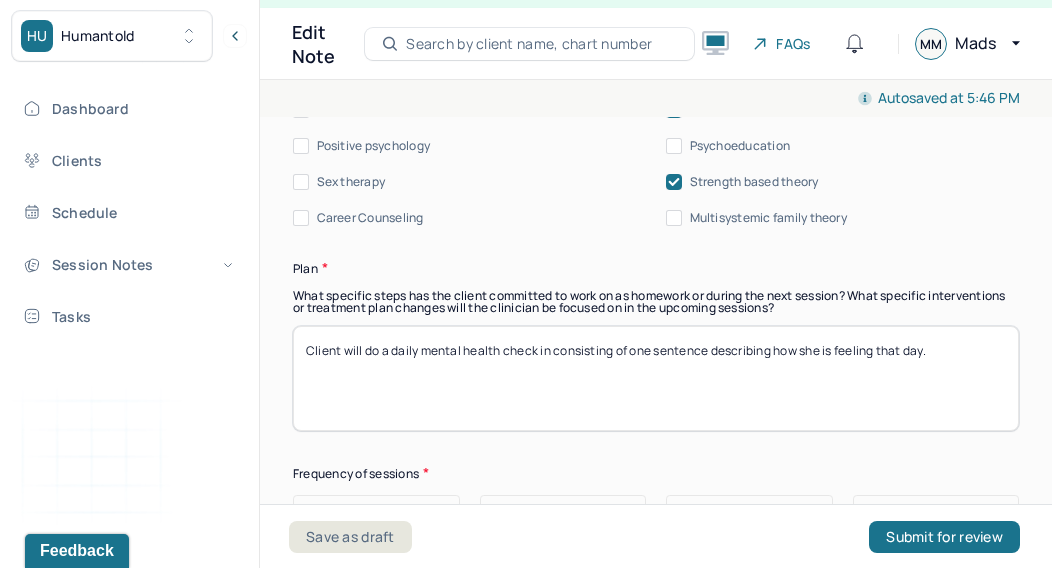 scroll, scrollTop: 2665, scrollLeft: 0, axis: vertical 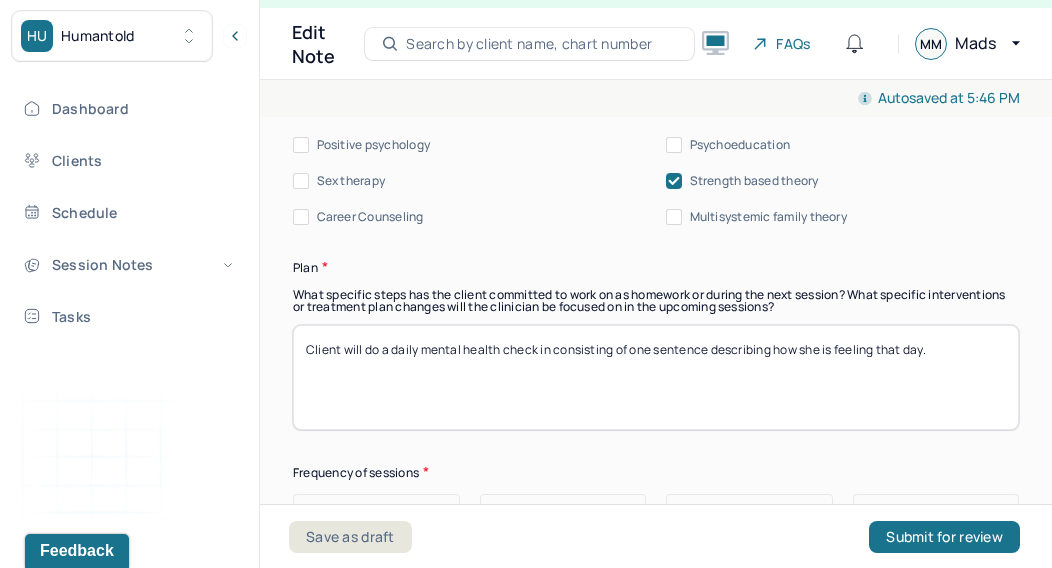 click on "Client will do a daily mental health check in consisting of one sentence describing how she is feeling that day." at bounding box center (656, 377) 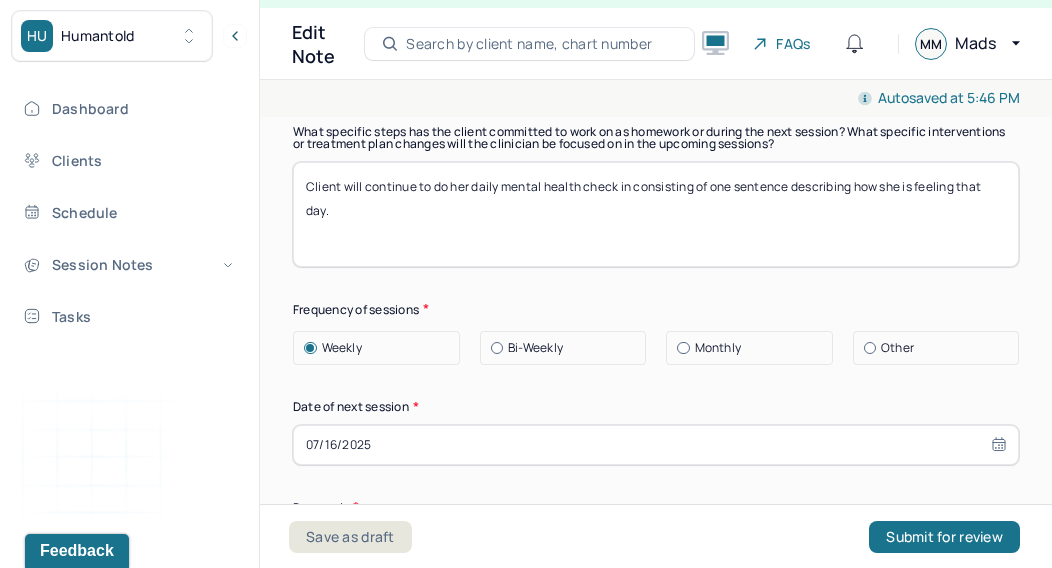 scroll, scrollTop: 2831, scrollLeft: 0, axis: vertical 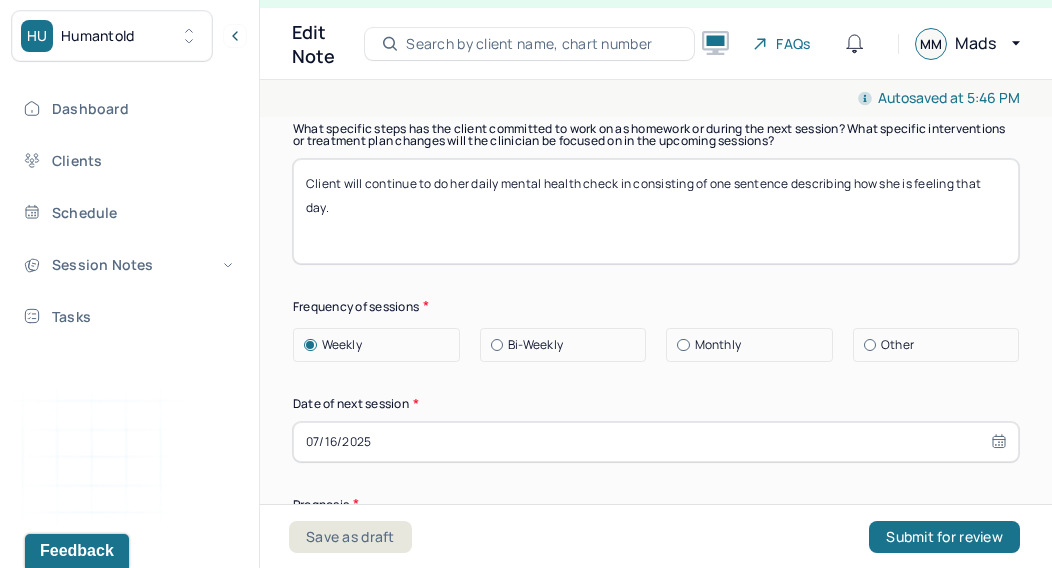 type on "Client will continue to do her daily mental health check in consisting of one sentence describing how she is feeling that day." 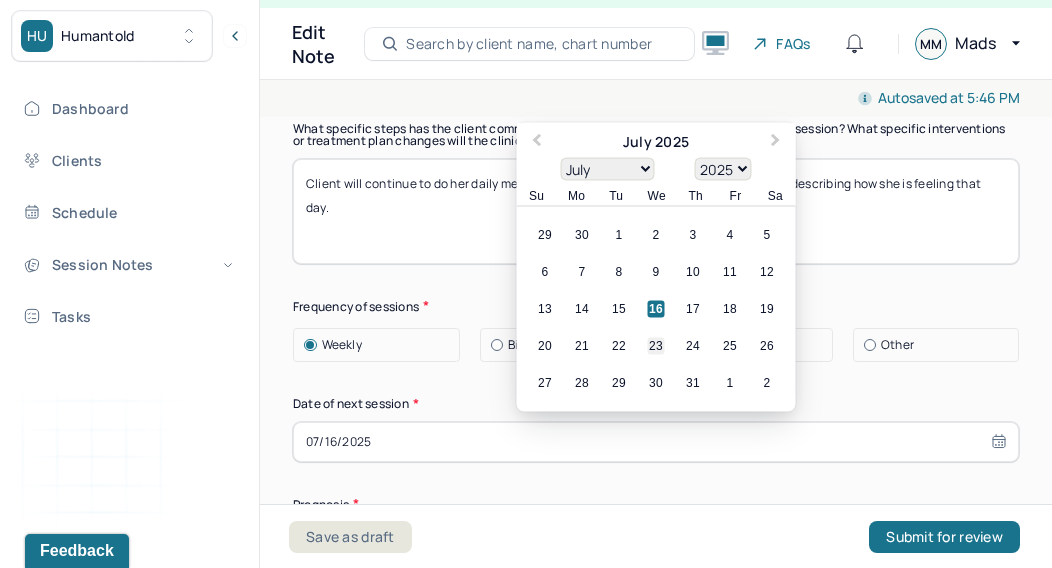 click on "23" at bounding box center [656, 345] 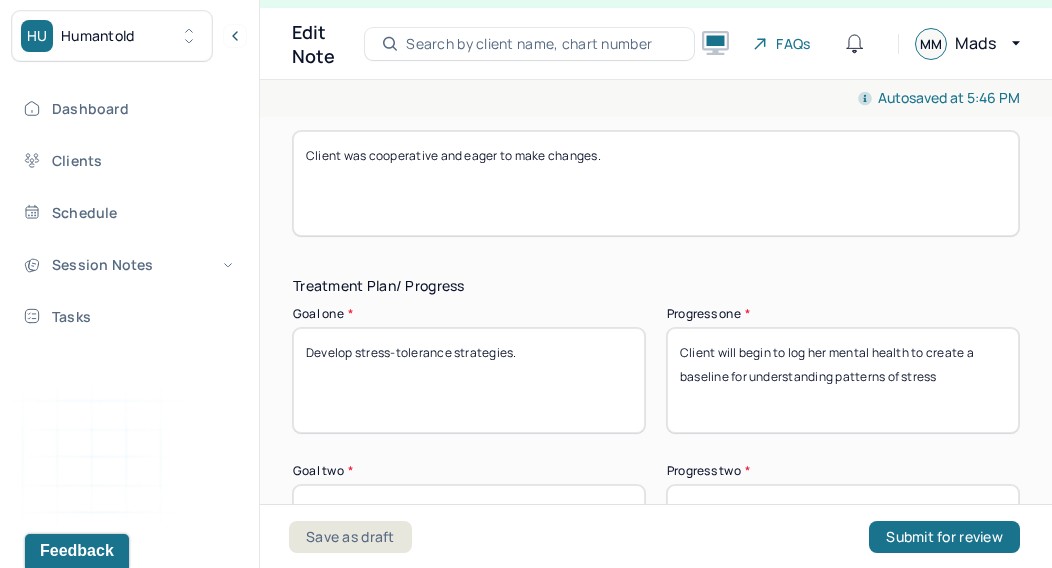 scroll, scrollTop: 3422, scrollLeft: 0, axis: vertical 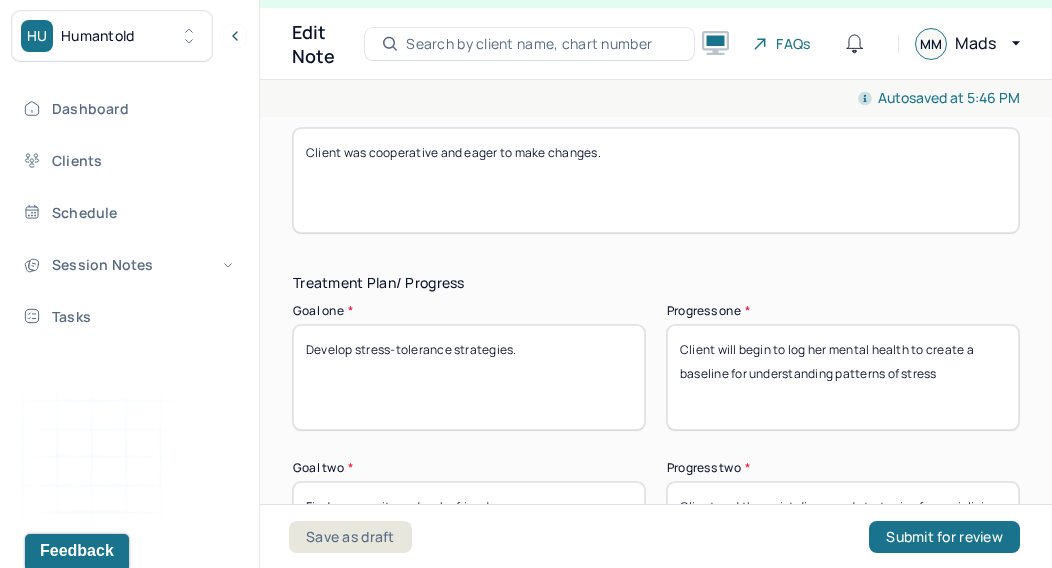 click on "Client will begin to log her mental health to create a baseline for understanding patterns of stress" at bounding box center (843, 377) 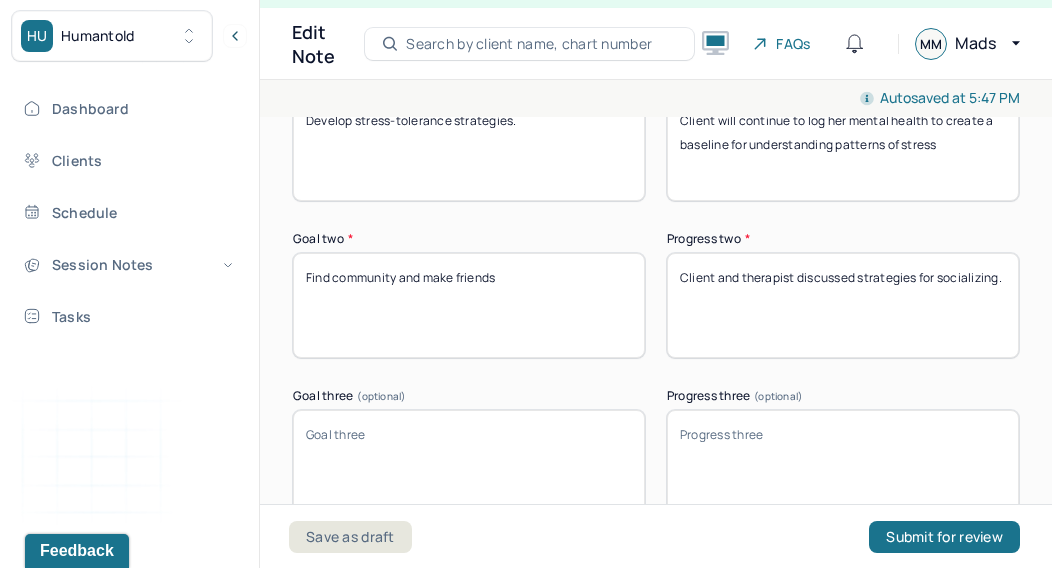 scroll, scrollTop: 3655, scrollLeft: 0, axis: vertical 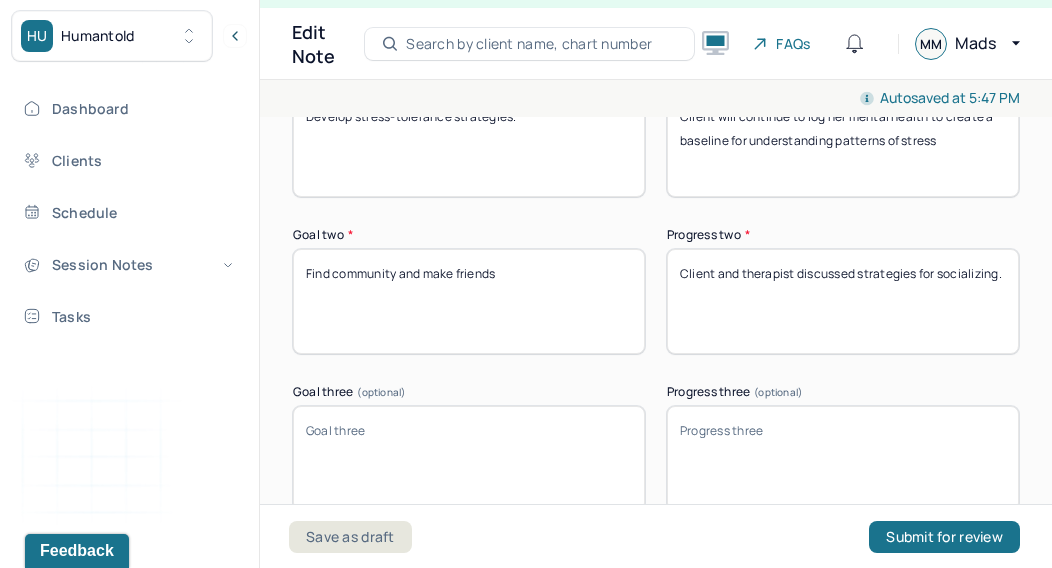 type on "Client will continue to log her mental health to create a baseline for understanding patterns of stress" 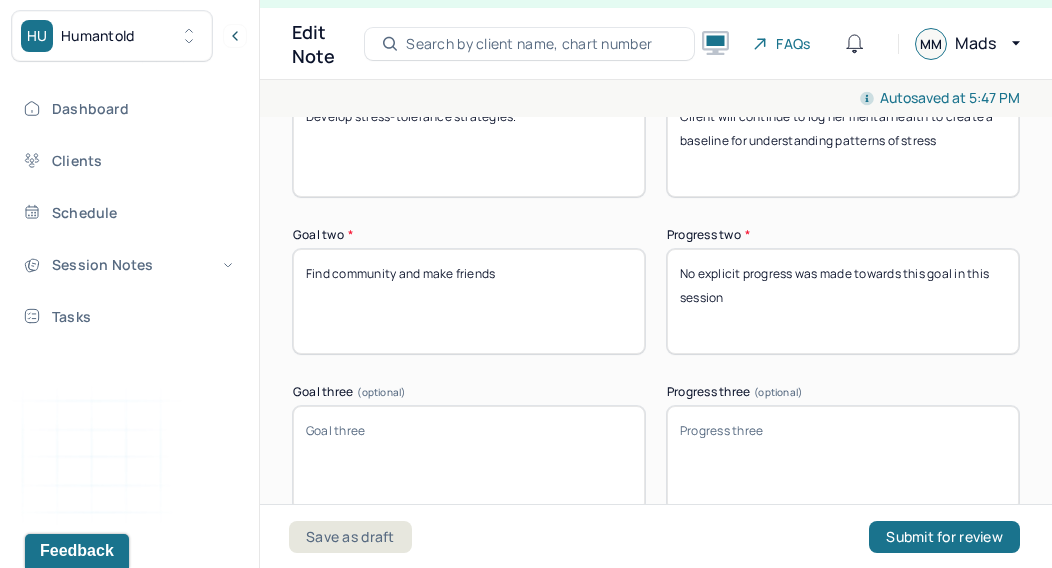 type on "No explicit progress was made towards this goal in this session" 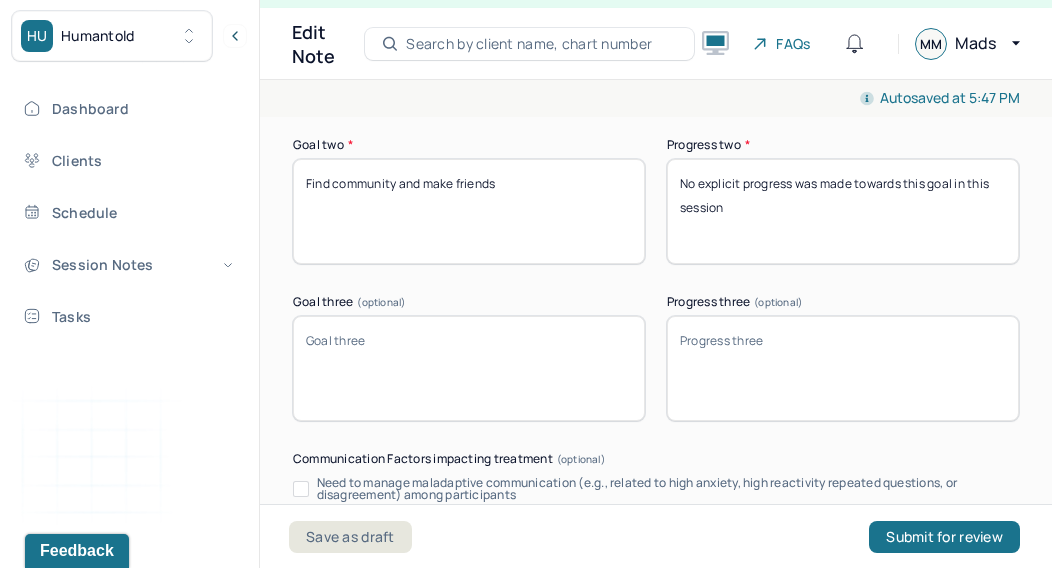 scroll, scrollTop: 3743, scrollLeft: 0, axis: vertical 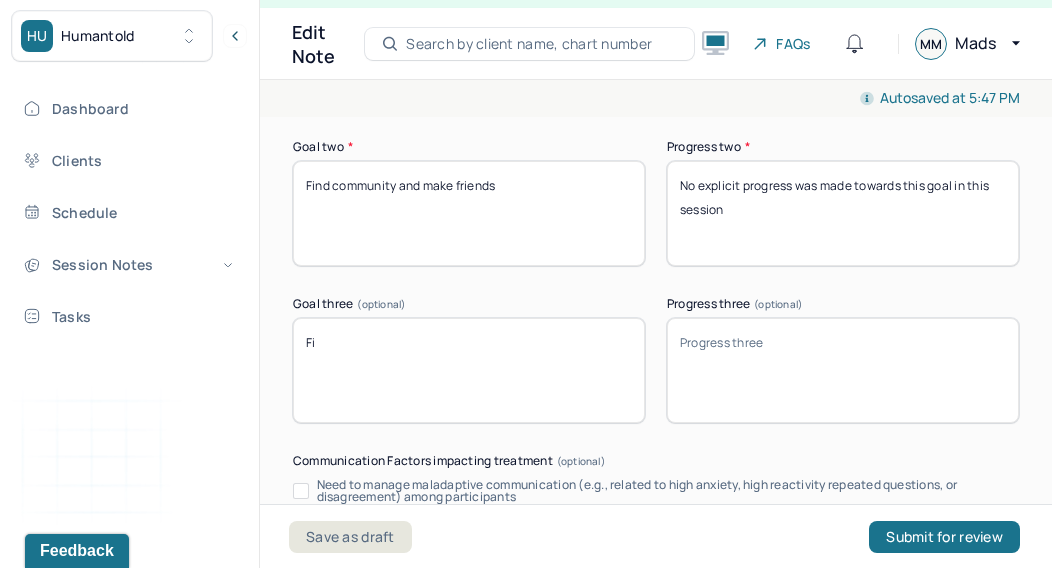 type on "F" 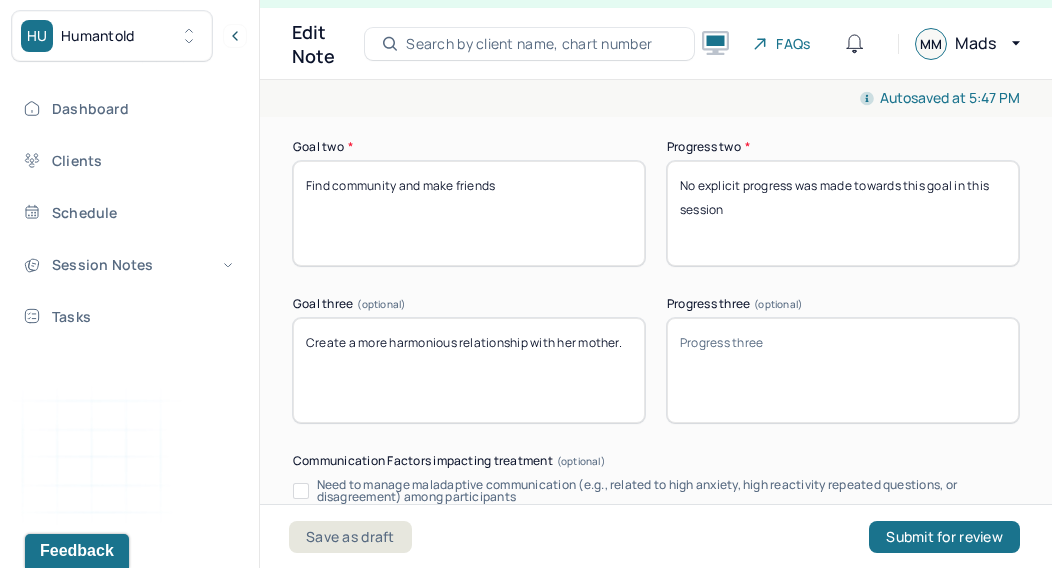 type on "Create a more harmonious relationship with her mother." 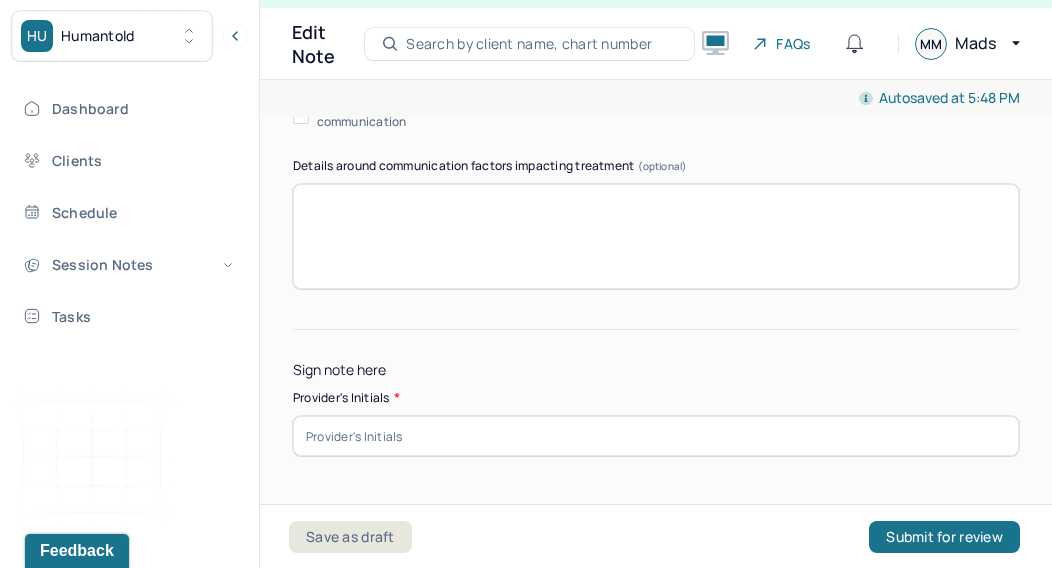 scroll, scrollTop: 4339, scrollLeft: 0, axis: vertical 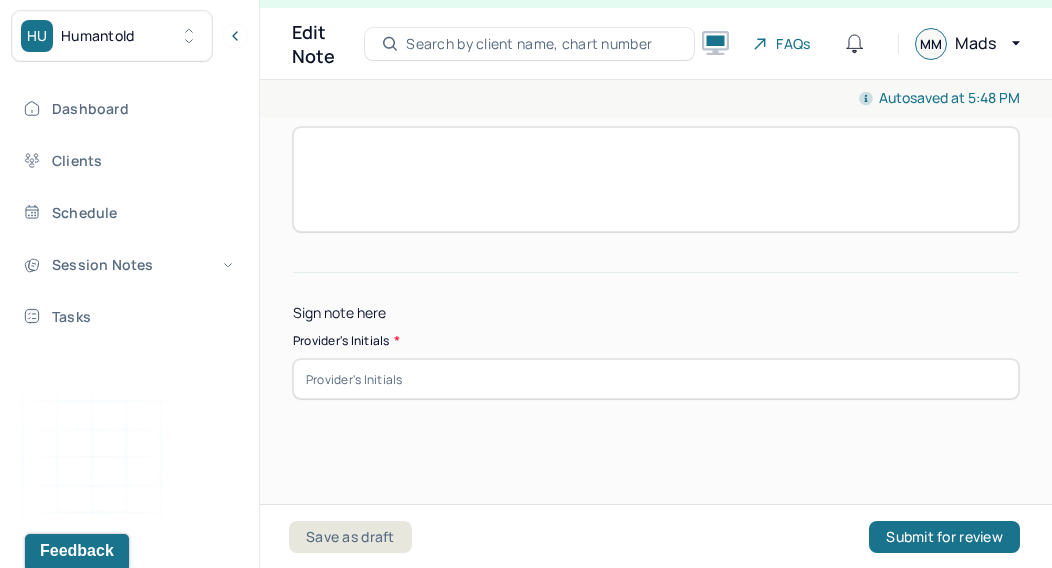 type on "Client discussed her mother's inability to see her as she sees herself." 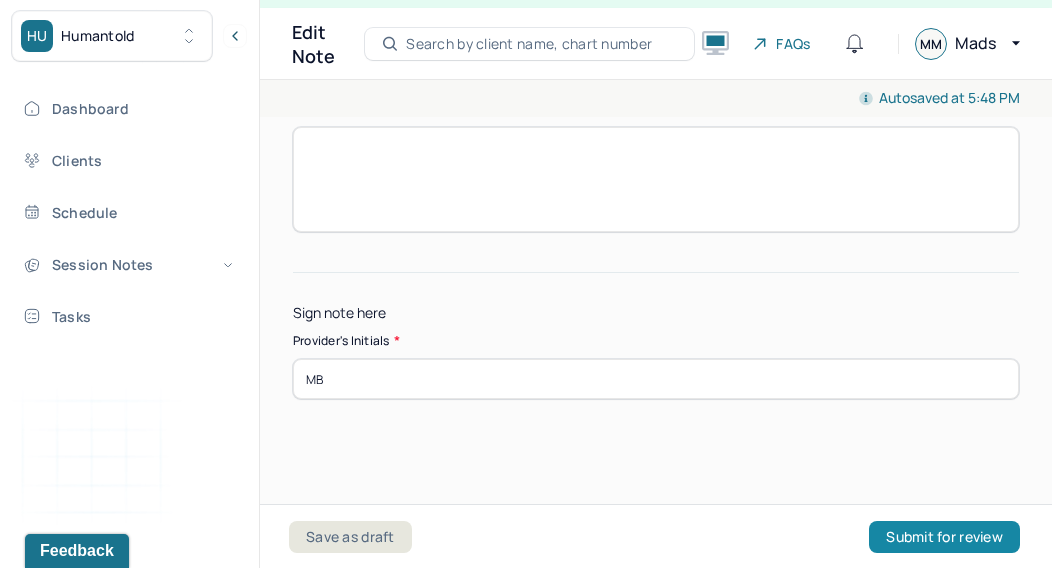 type on "MB" 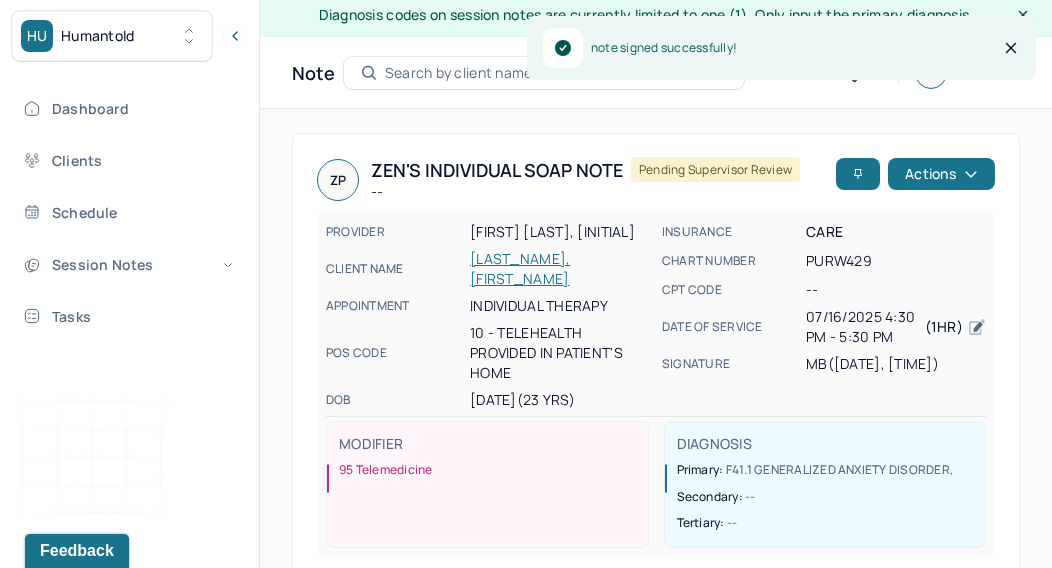 scroll, scrollTop: 11, scrollLeft: 0, axis: vertical 